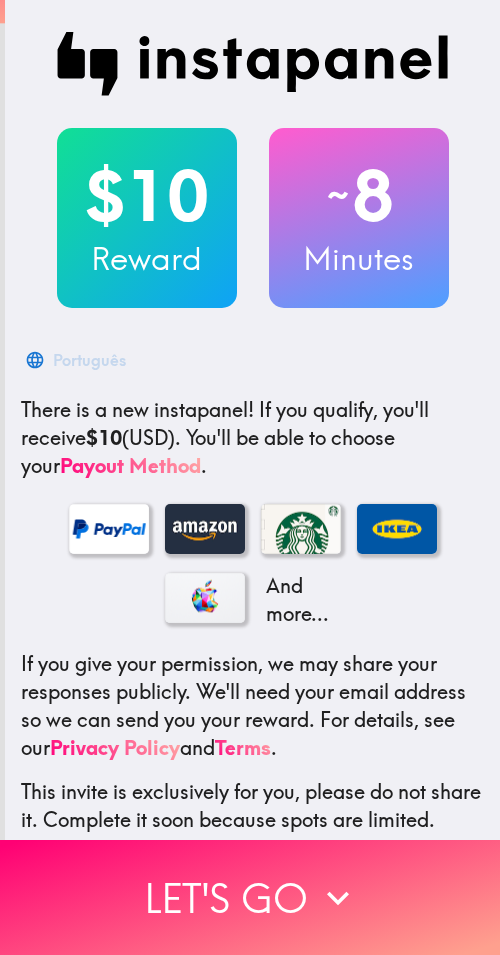 scroll, scrollTop: 0, scrollLeft: 0, axis: both 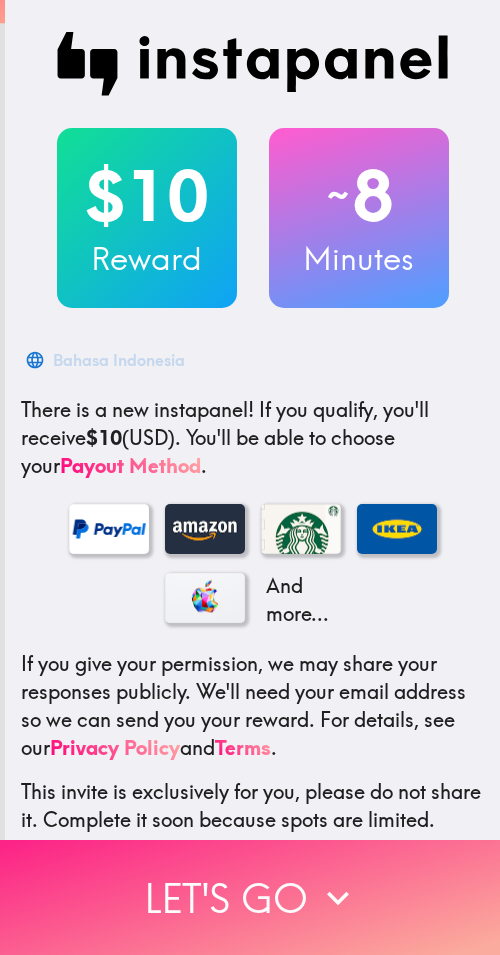 click on "Let's go" at bounding box center (250, 897) 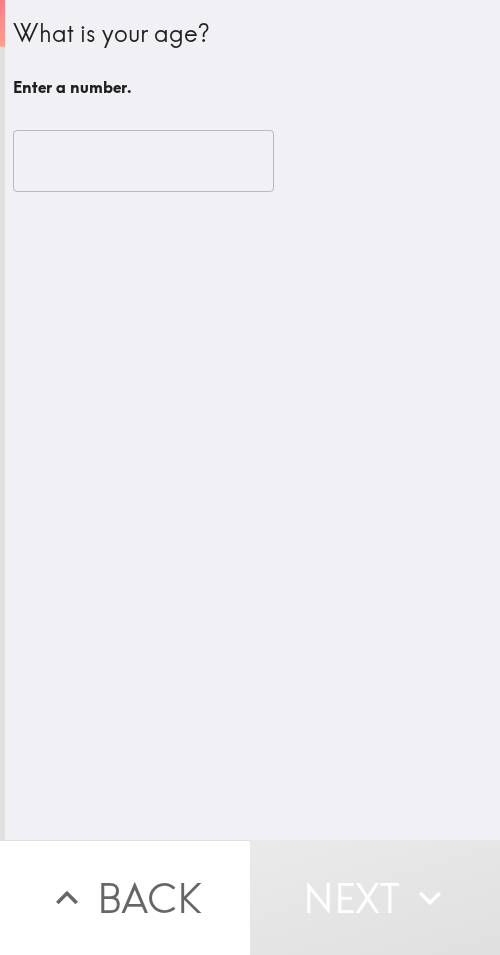 click at bounding box center [143, 161] 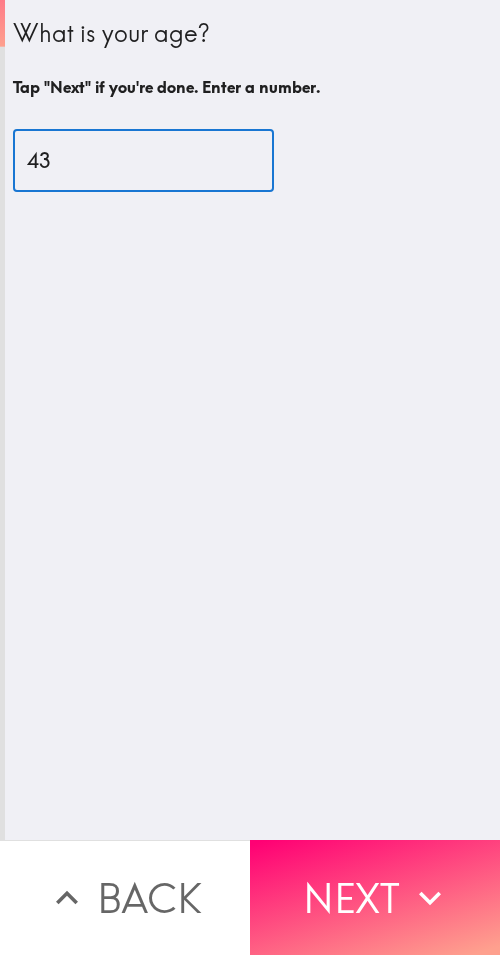 type on "43" 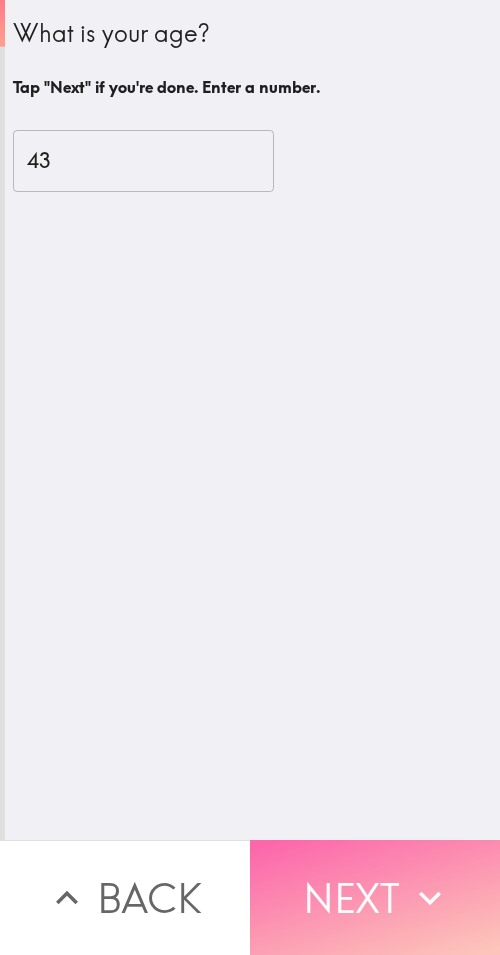 click 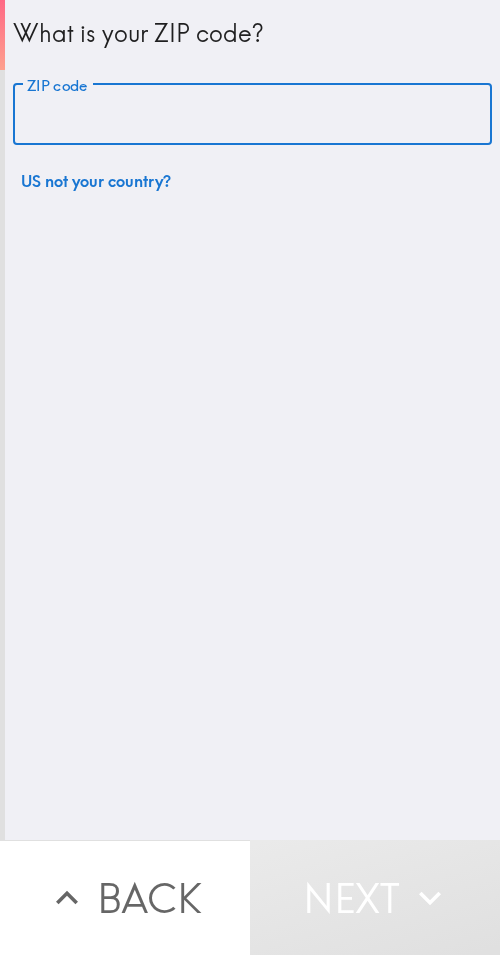 drag, startPoint x: 181, startPoint y: 119, endPoint x: 91, endPoint y: 154, distance: 96.56604 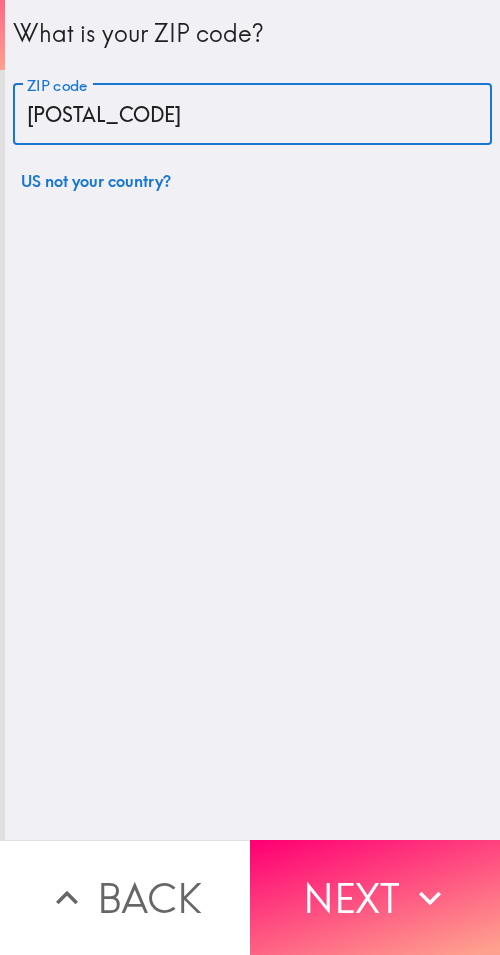 type on "33612" 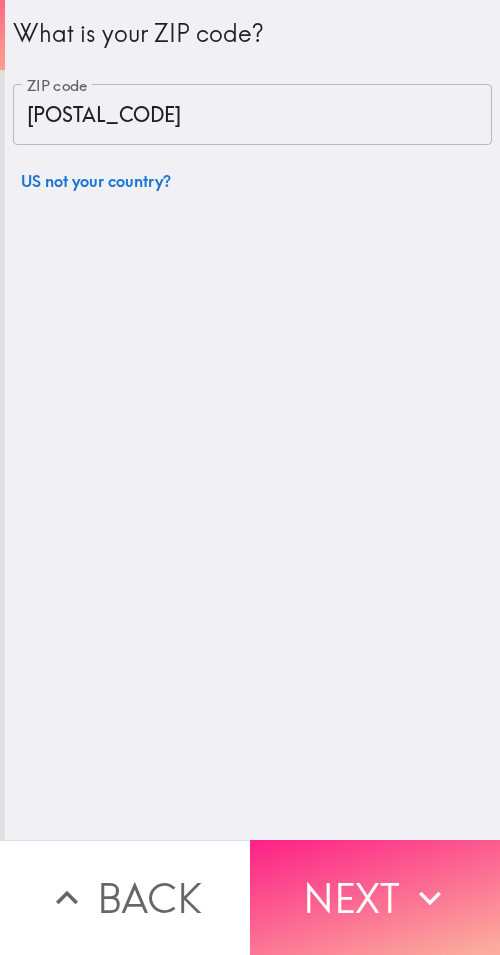 click on "Next" at bounding box center [375, 897] 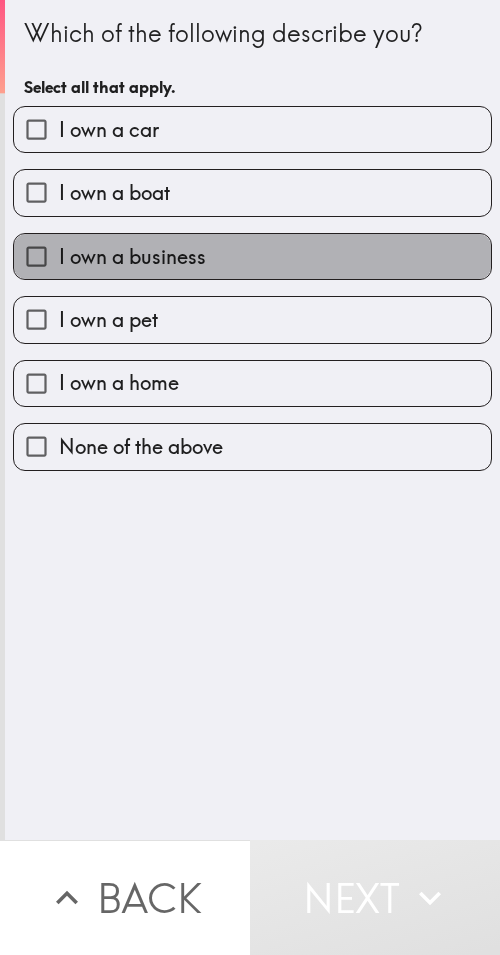 drag, startPoint x: 344, startPoint y: 257, endPoint x: 225, endPoint y: 172, distance: 146.23953 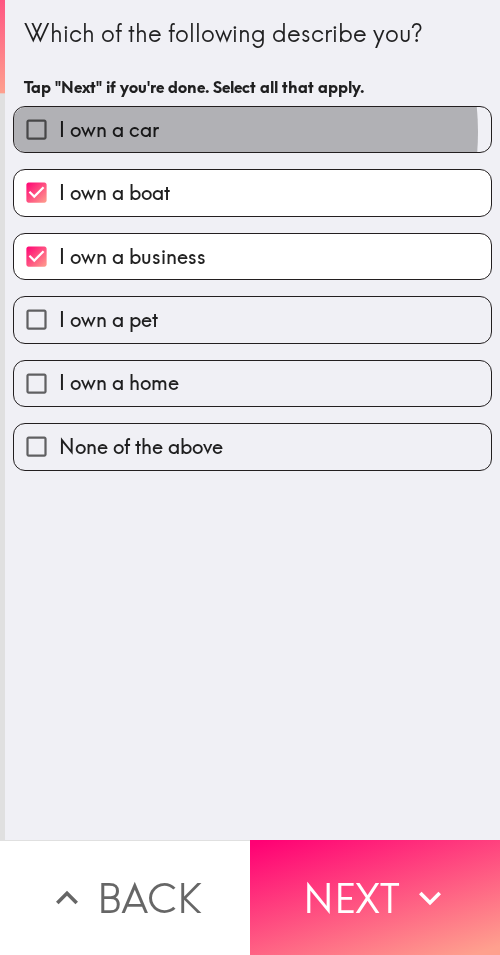 click on "I own a car" at bounding box center [252, 129] 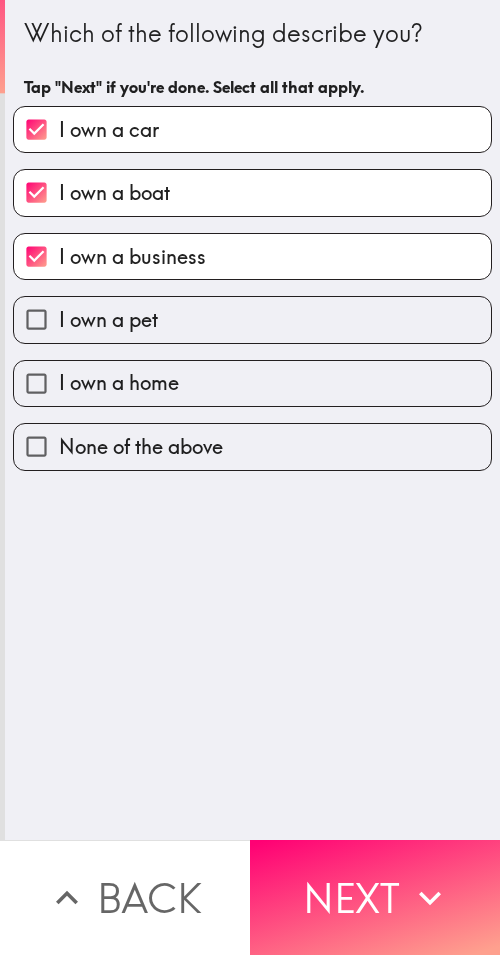 click on "I own a pet" at bounding box center [252, 319] 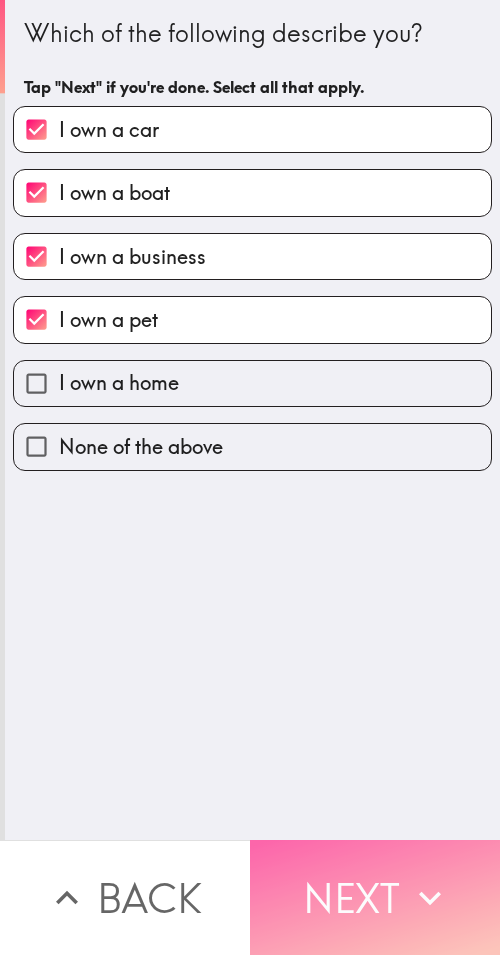click on "Next" at bounding box center [375, 897] 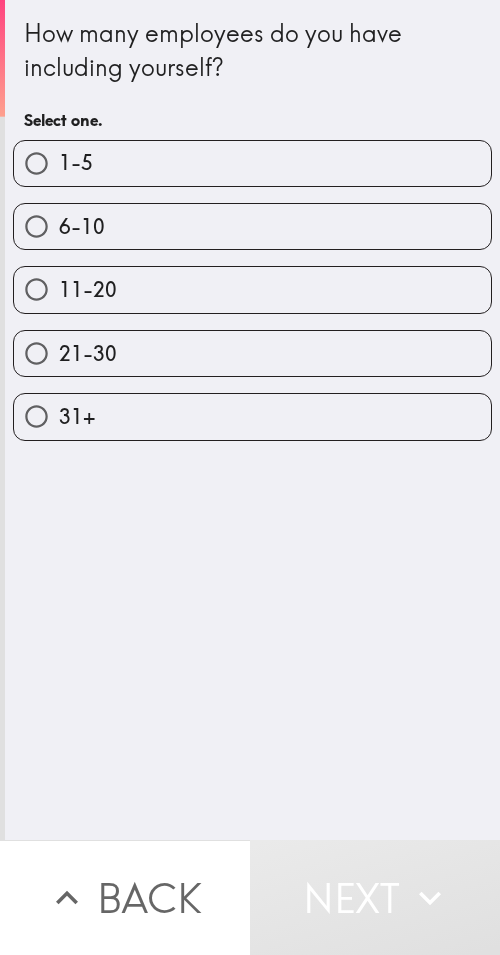 click on "1-5" at bounding box center (252, 163) 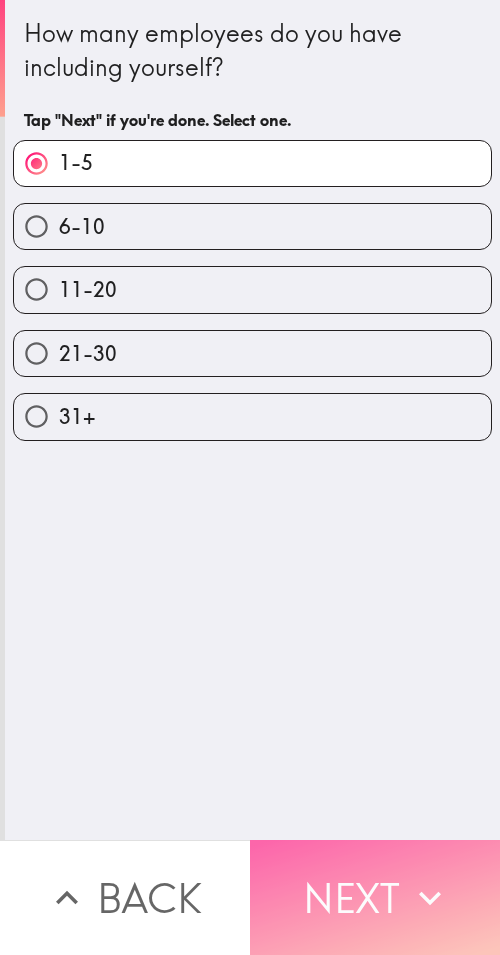 click 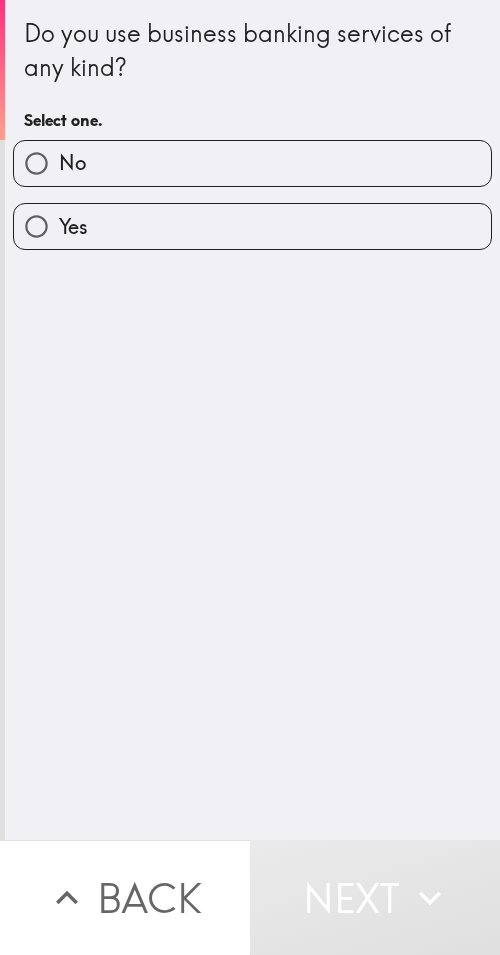drag, startPoint x: 327, startPoint y: 227, endPoint x: 169, endPoint y: 327, distance: 186.98663 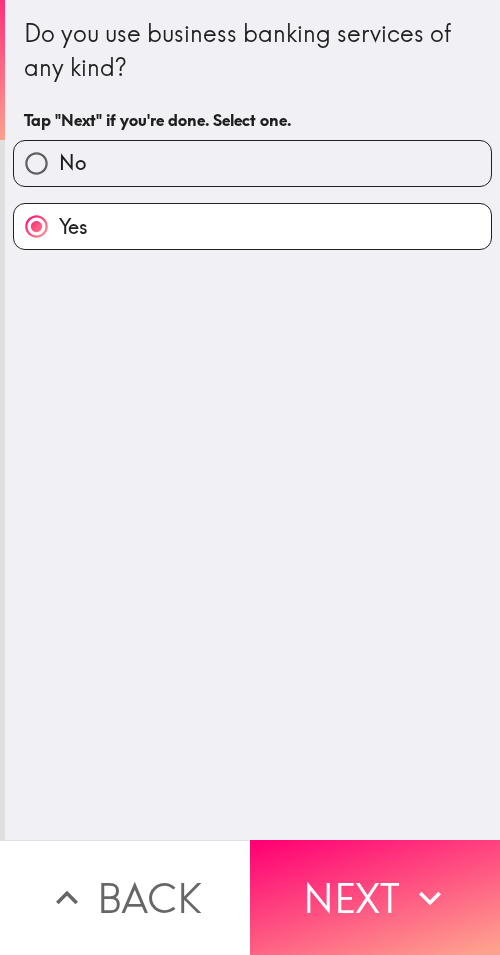 click on "Next" at bounding box center [375, 897] 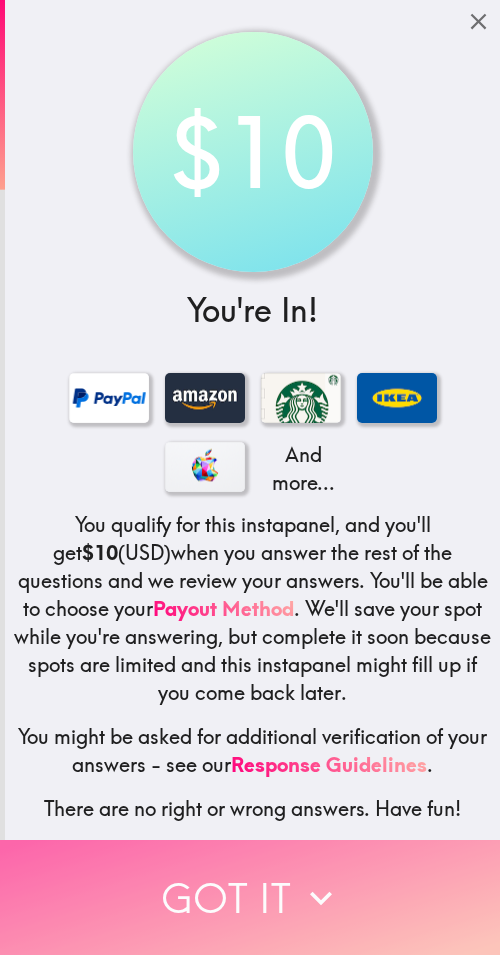 click 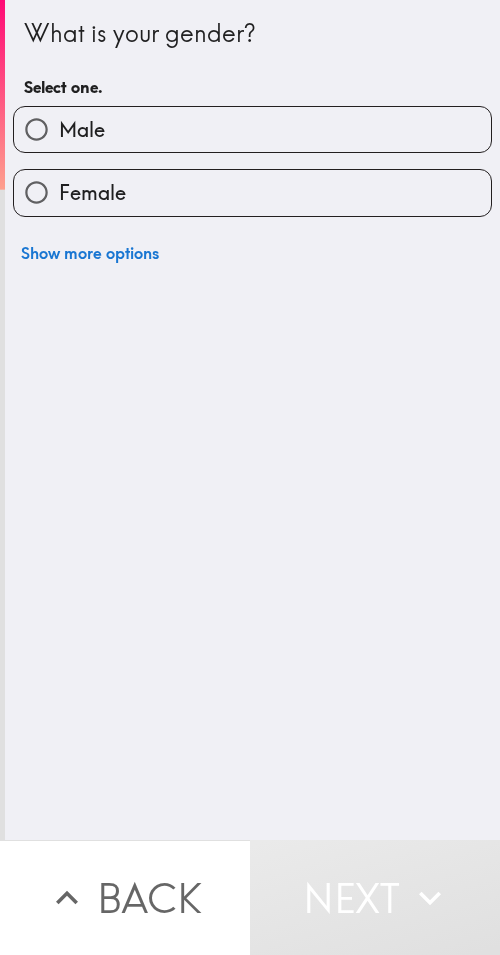 click on "Female" at bounding box center (244, 184) 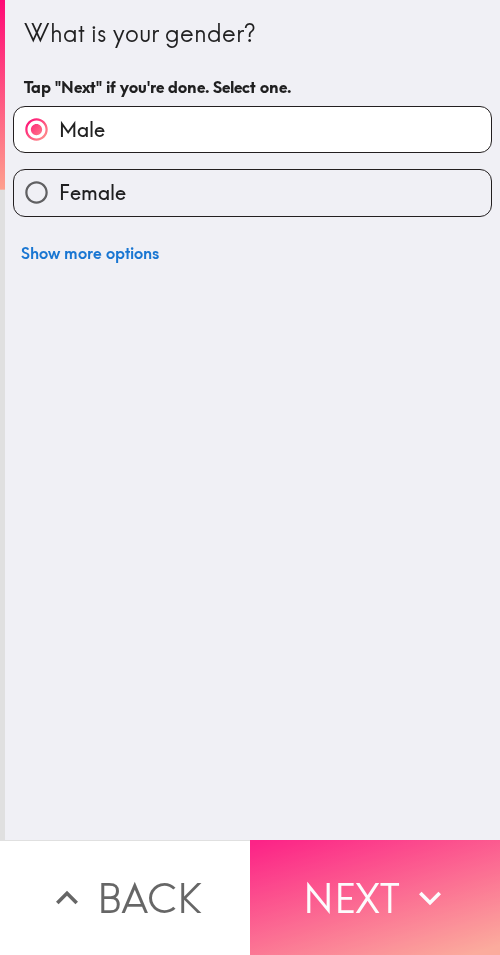 click on "Next" at bounding box center (375, 897) 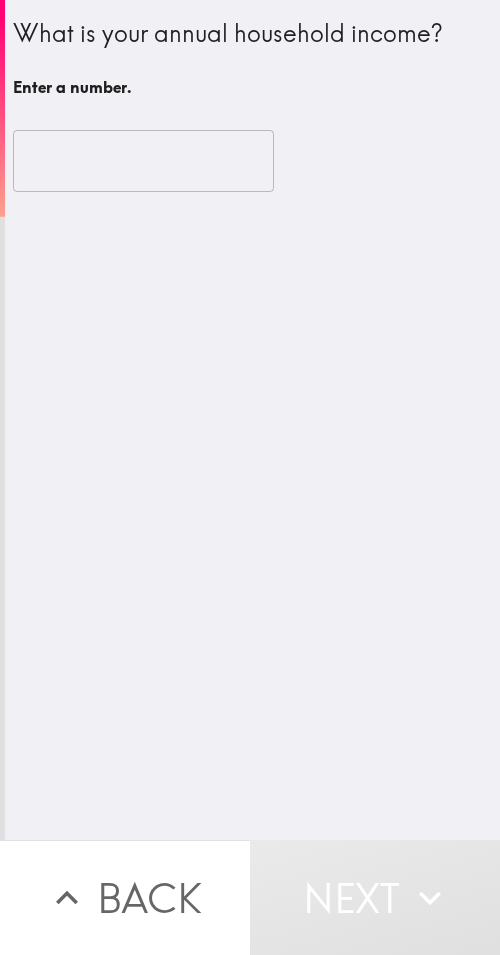 click at bounding box center (143, 161) 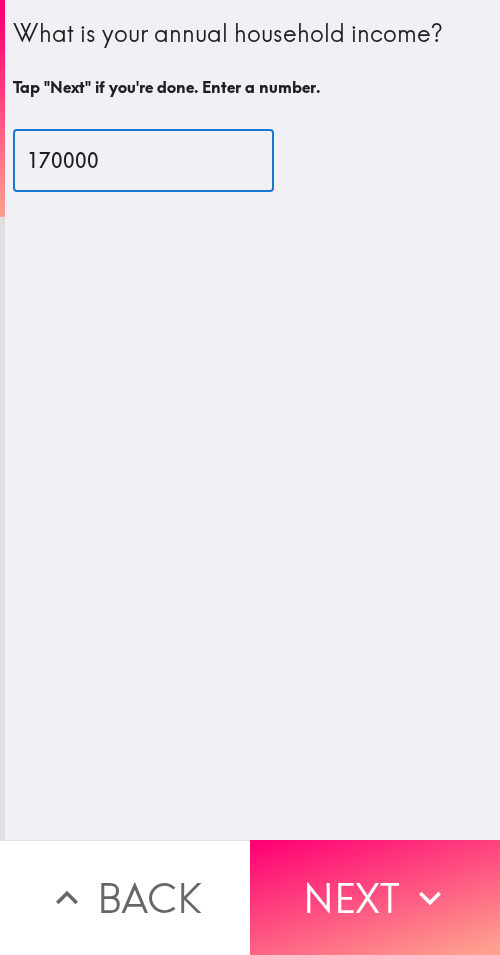 type on "170000" 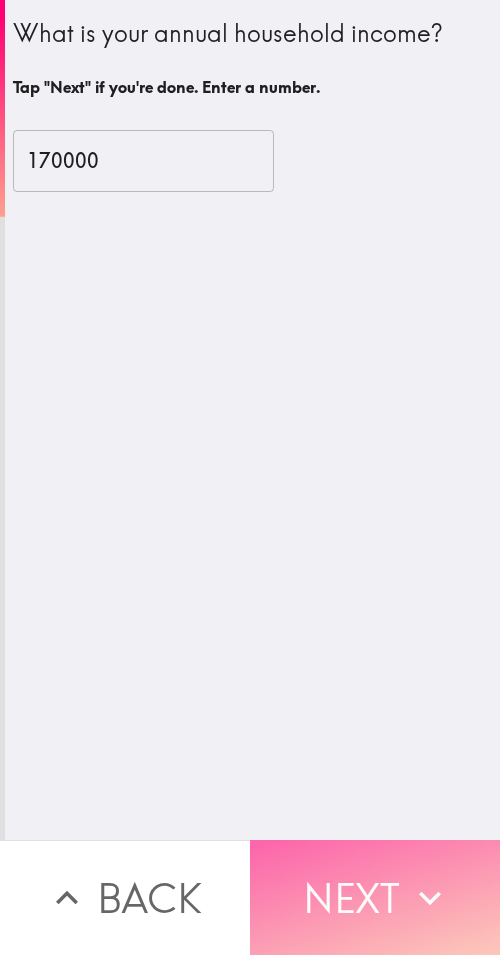 click 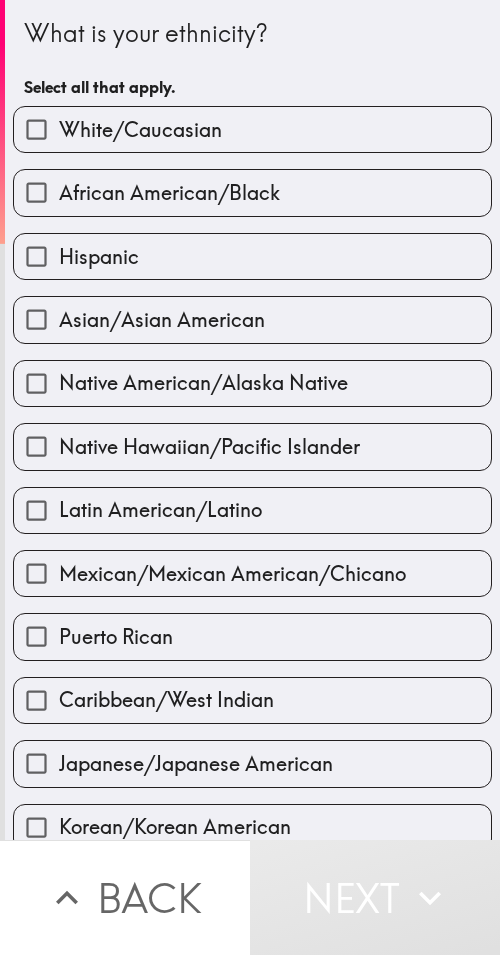 type 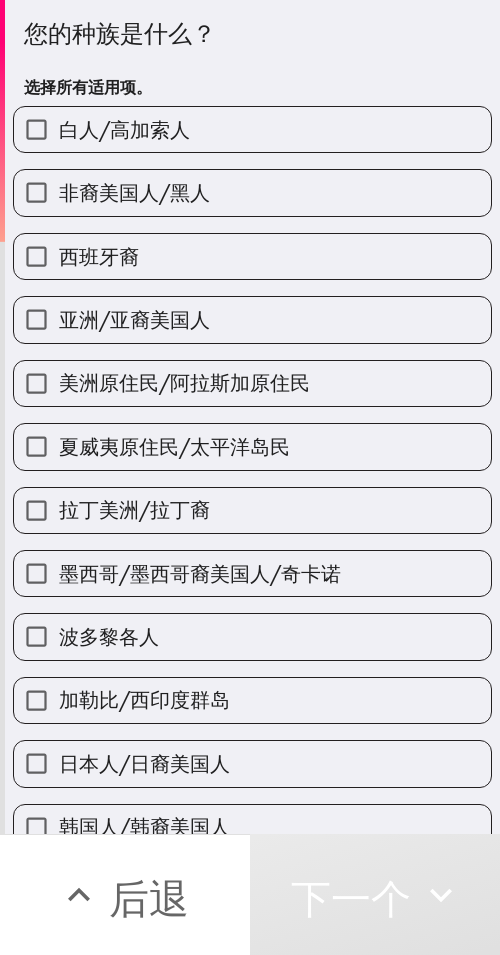 drag, startPoint x: 242, startPoint y: 138, endPoint x: 141, endPoint y: 186, distance: 111.82576 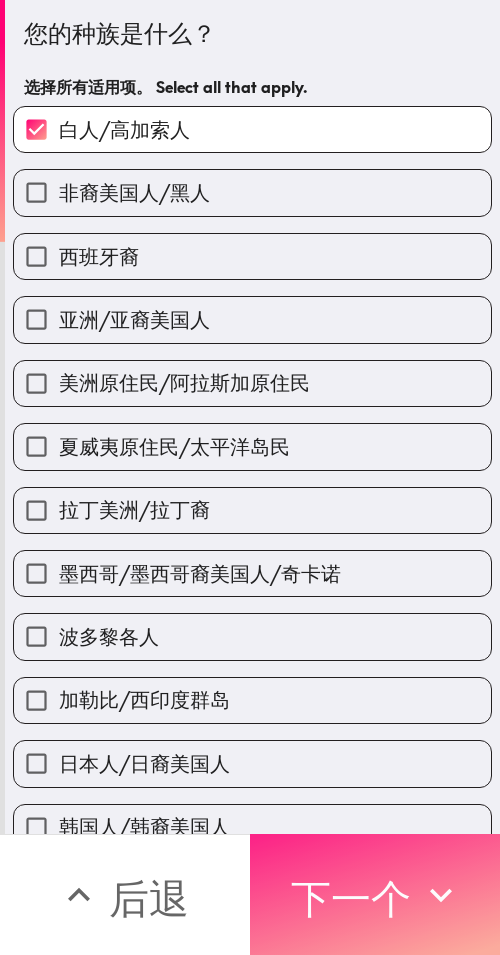 click on "下一个" at bounding box center [351, 898] 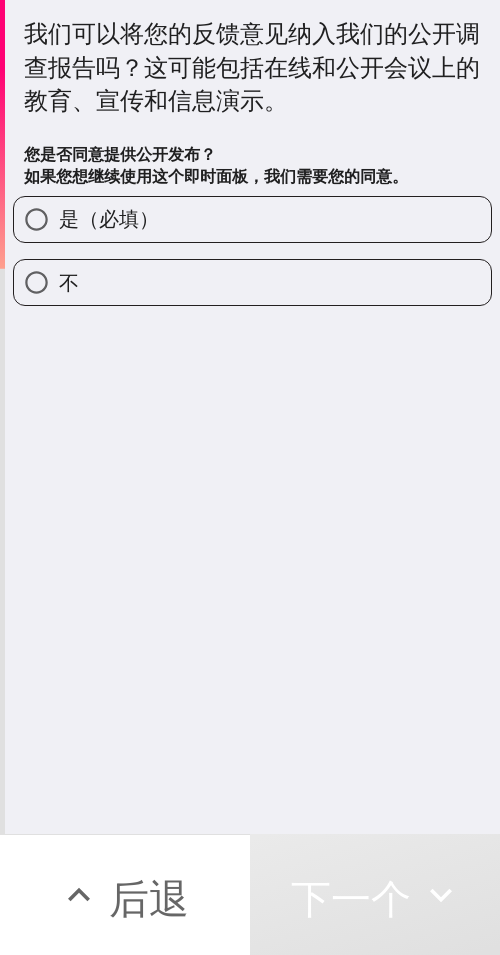 click on "是（必填）" at bounding box center (252, 219) 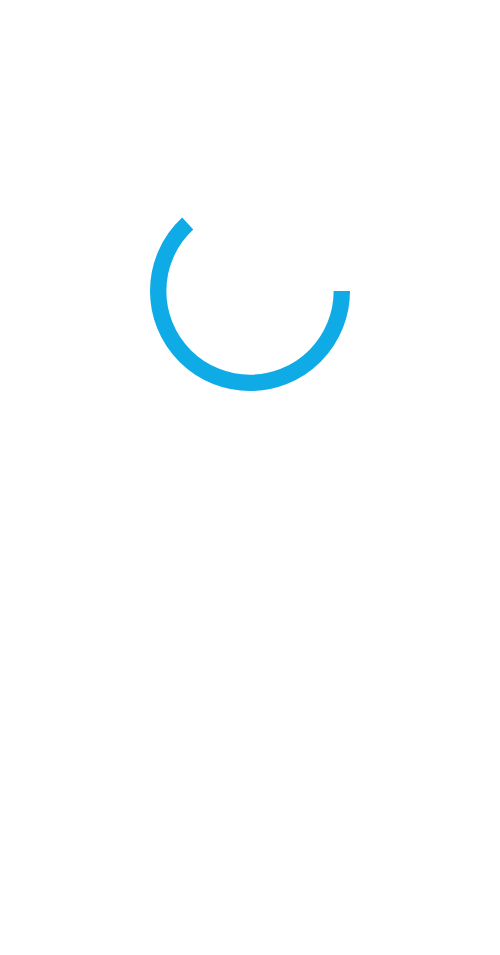 scroll, scrollTop: 0, scrollLeft: 0, axis: both 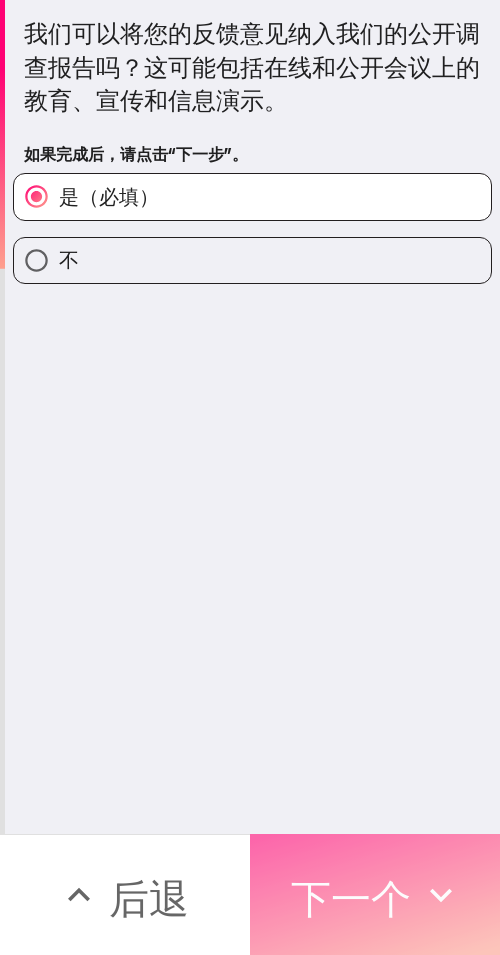 click 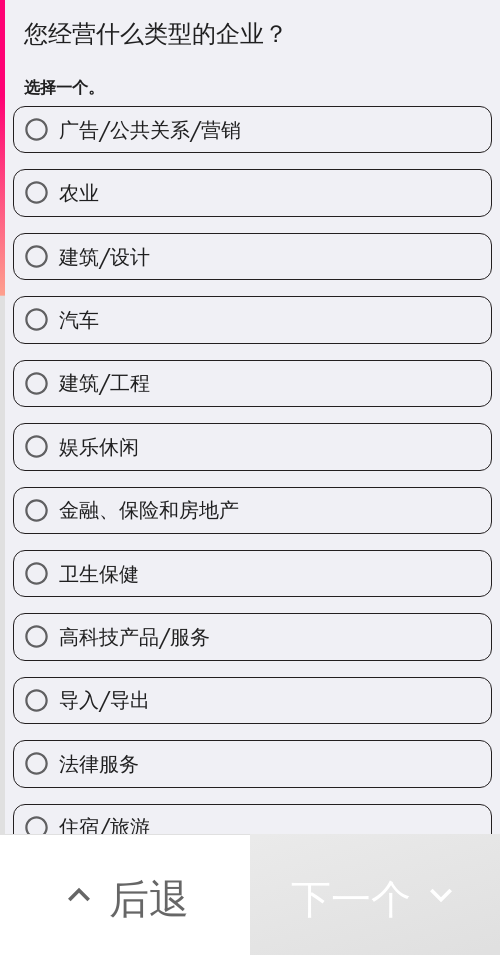 drag, startPoint x: 165, startPoint y: 317, endPoint x: 186, endPoint y: 379, distance: 65.459915 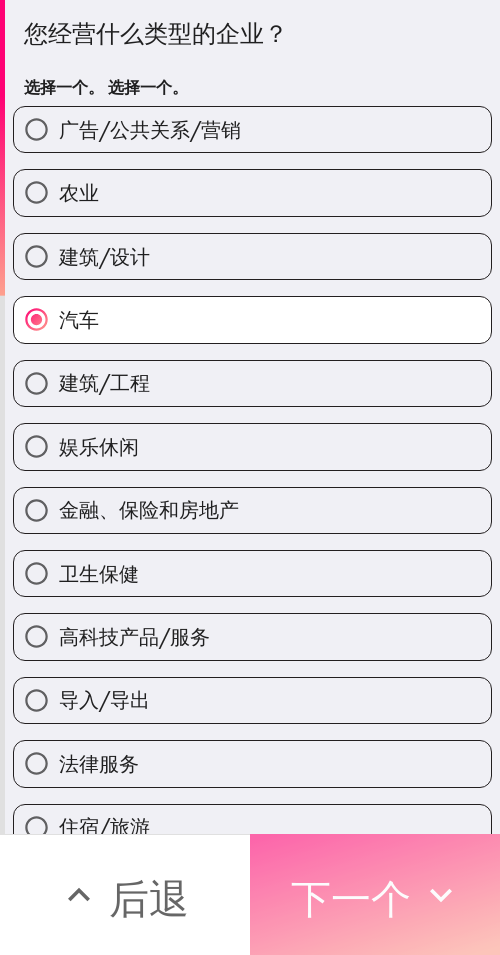 click on "下一个" at bounding box center (351, 898) 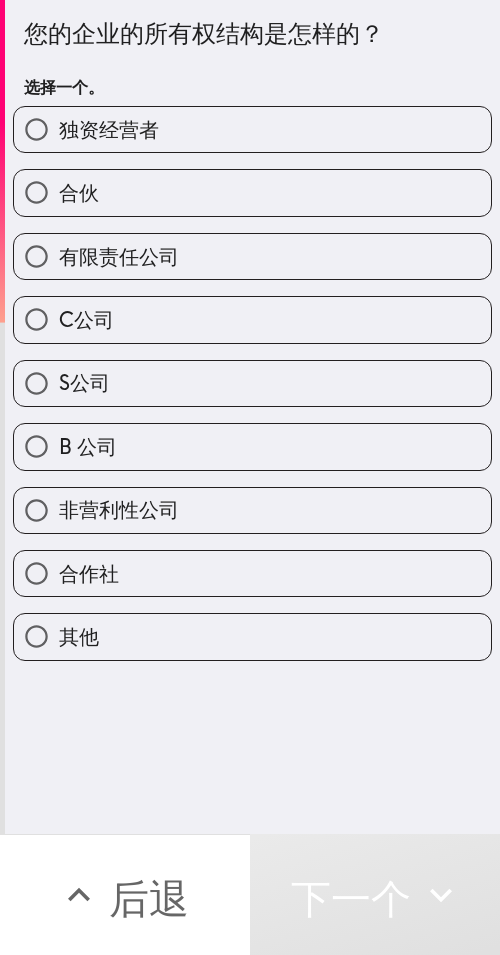 drag, startPoint x: 194, startPoint y: 146, endPoint x: 7, endPoint y: 262, distance: 220.05681 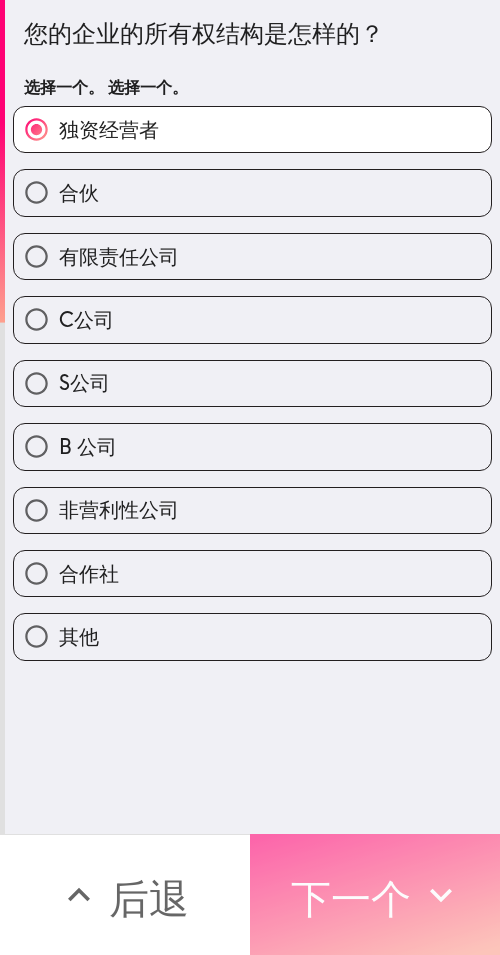 click on "下一个" at bounding box center (351, 898) 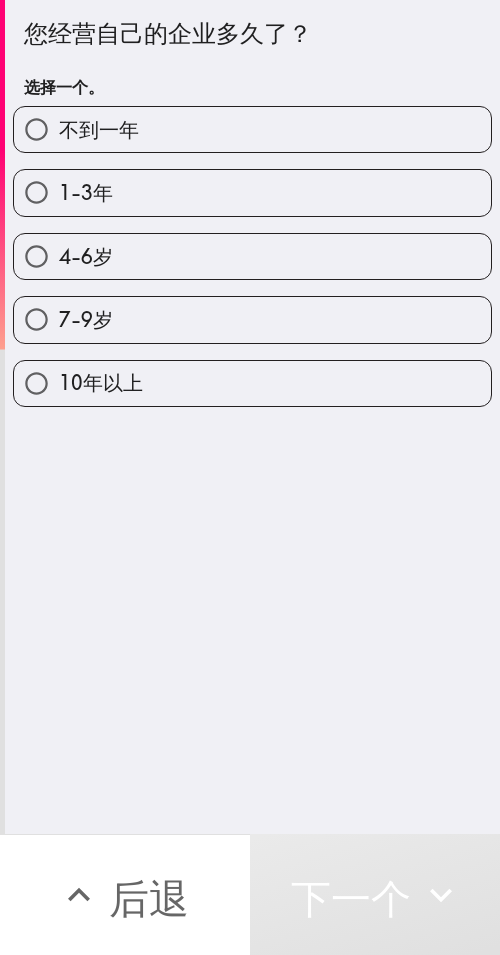 click on "7-9岁" at bounding box center [244, 311] 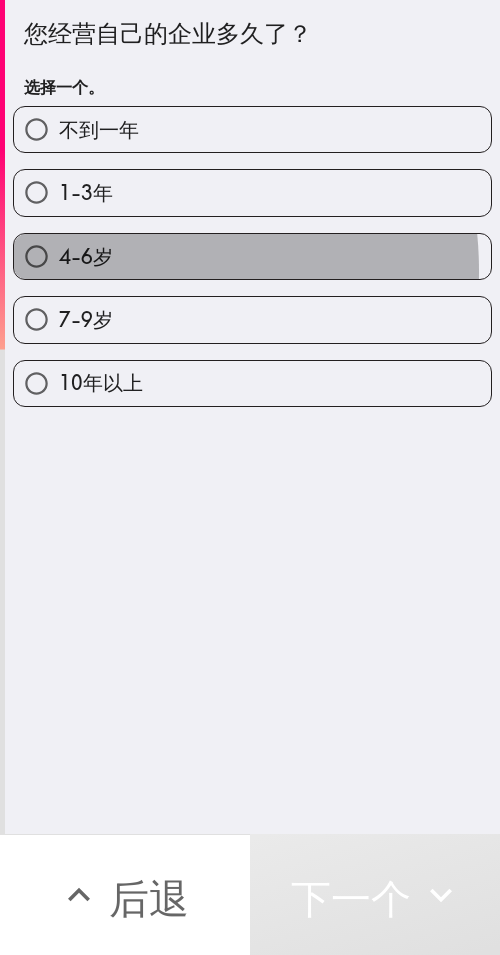 click on "4-6岁" at bounding box center [252, 256] 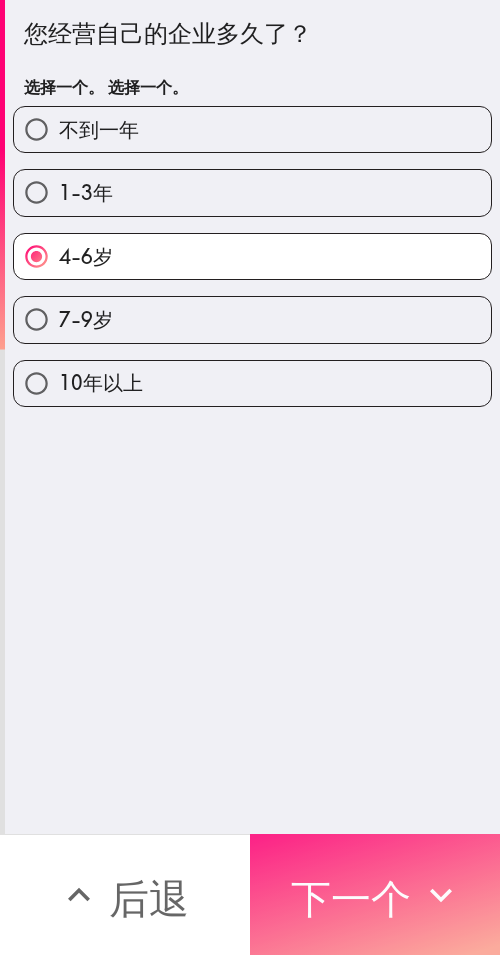 click on "下一个" at bounding box center [351, 898] 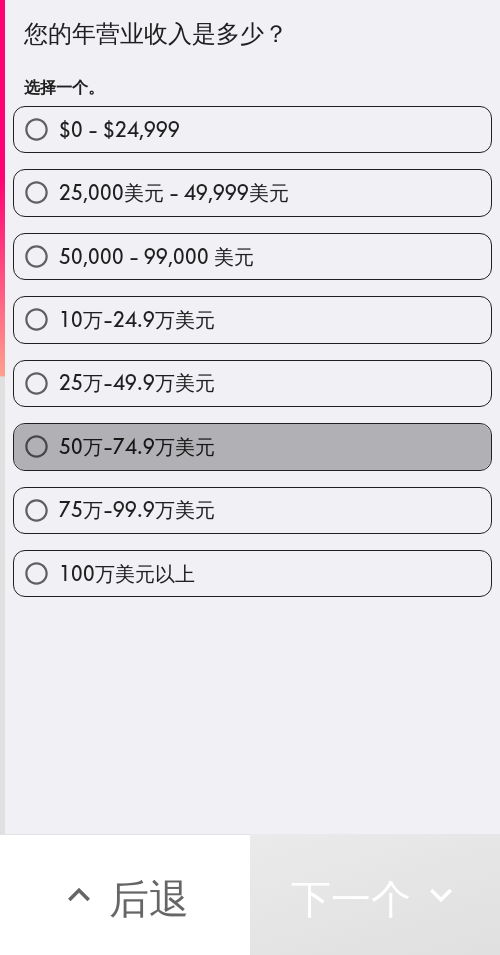 click on "50万-74.9万美元" at bounding box center [252, 446] 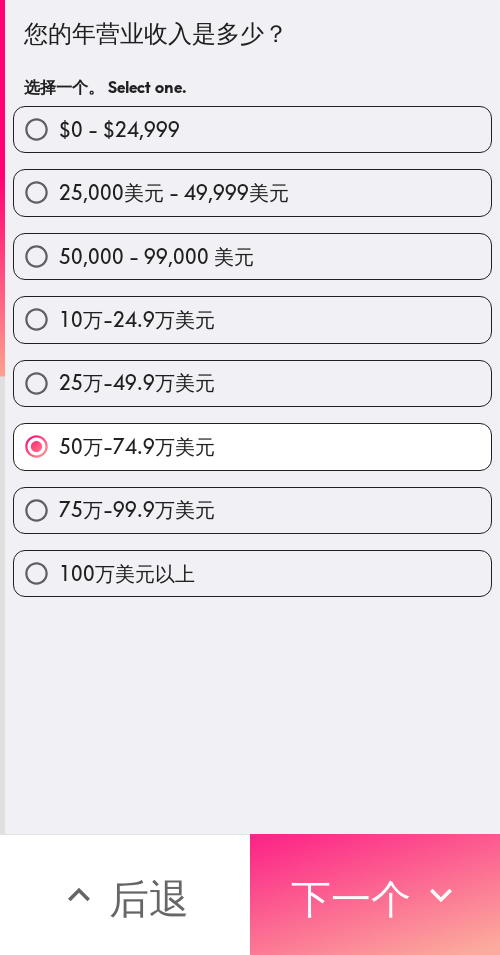 click on "下一个" at bounding box center (375, 894) 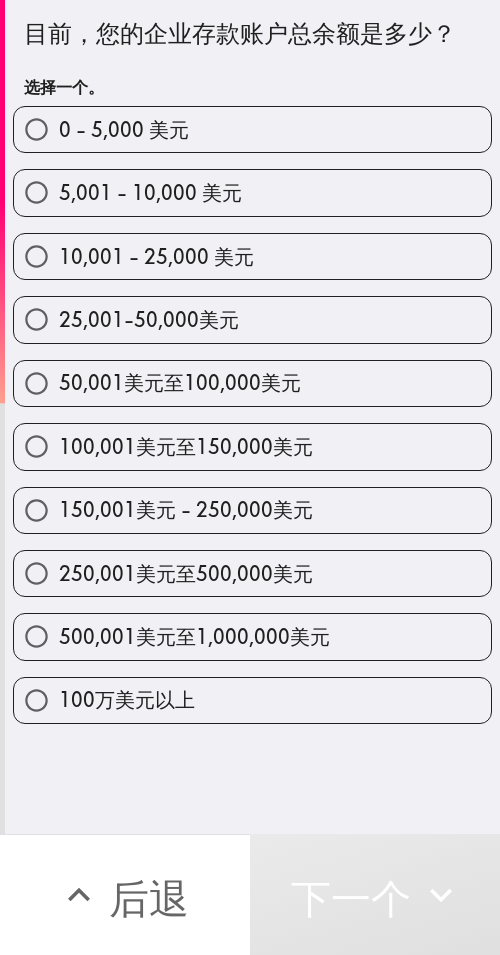 drag, startPoint x: 272, startPoint y: 532, endPoint x: 0, endPoint y: 568, distance: 274.372 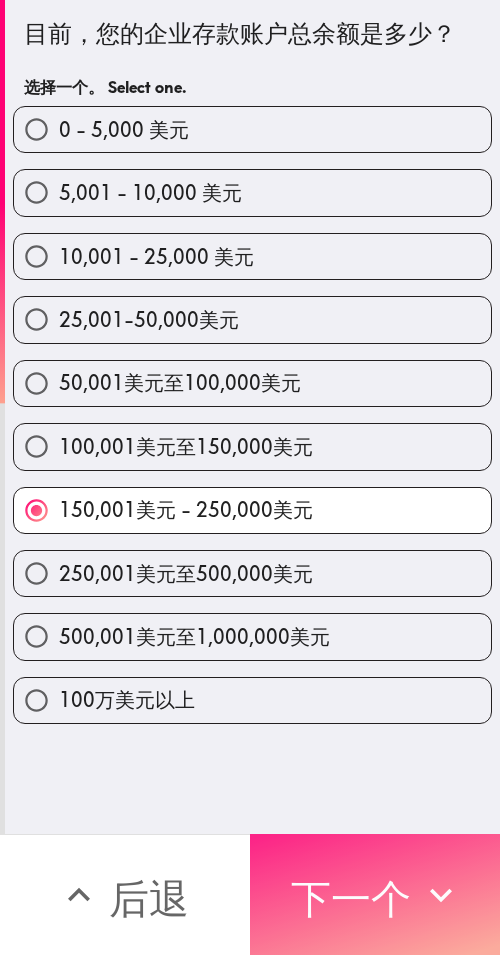 drag, startPoint x: 389, startPoint y: 876, endPoint x: 302, endPoint y: 862, distance: 88.11924 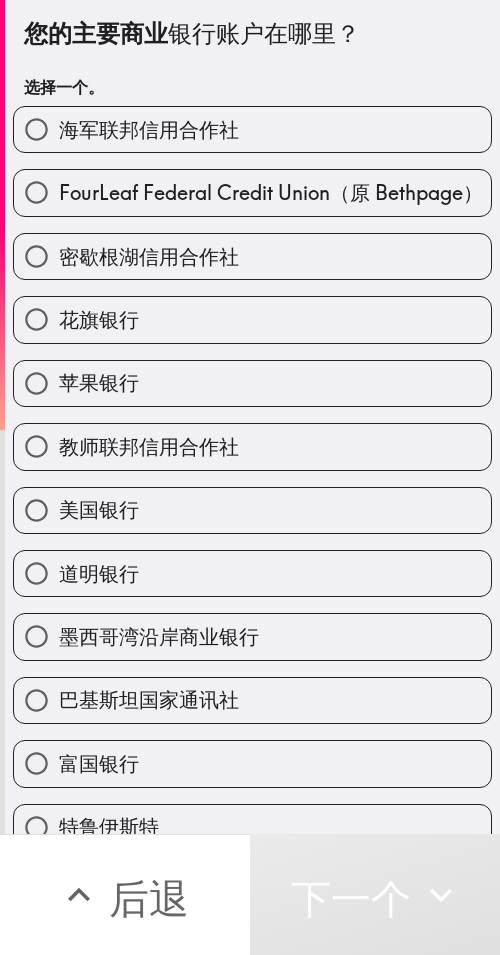 click on "花旗银行" at bounding box center (252, 319) 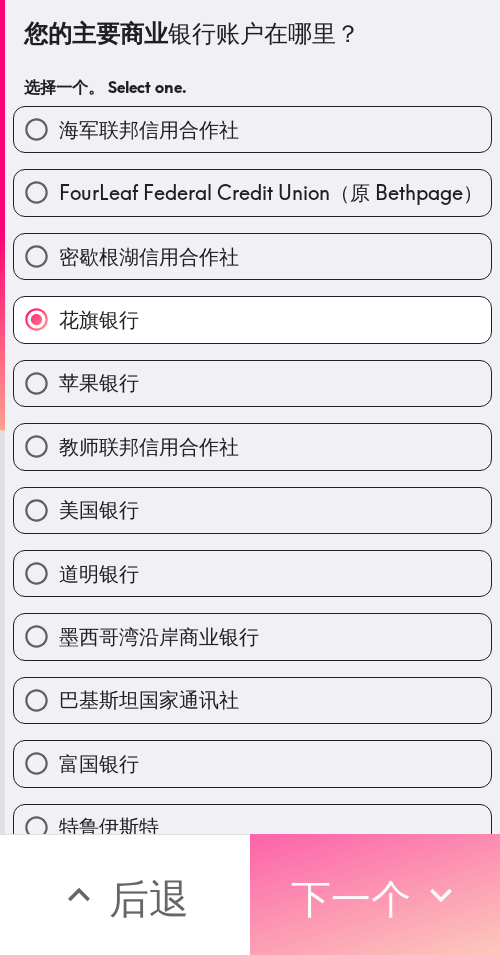 click on "下一个" at bounding box center [351, 898] 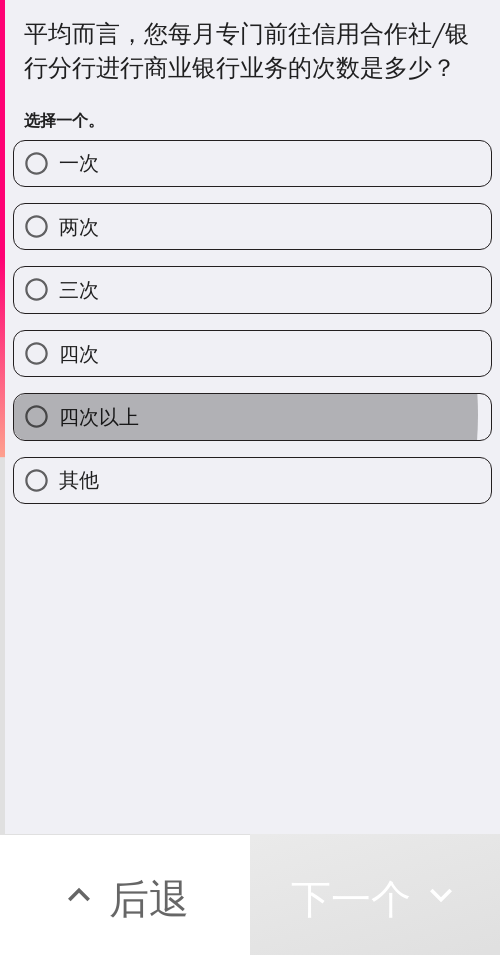 drag, startPoint x: 138, startPoint y: 449, endPoint x: 18, endPoint y: 540, distance: 150.60213 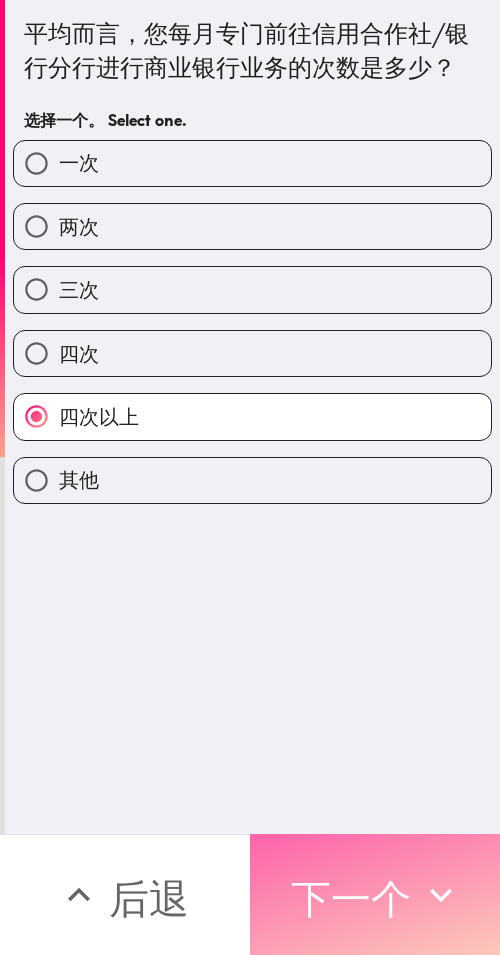 click on "下一个" at bounding box center (351, 898) 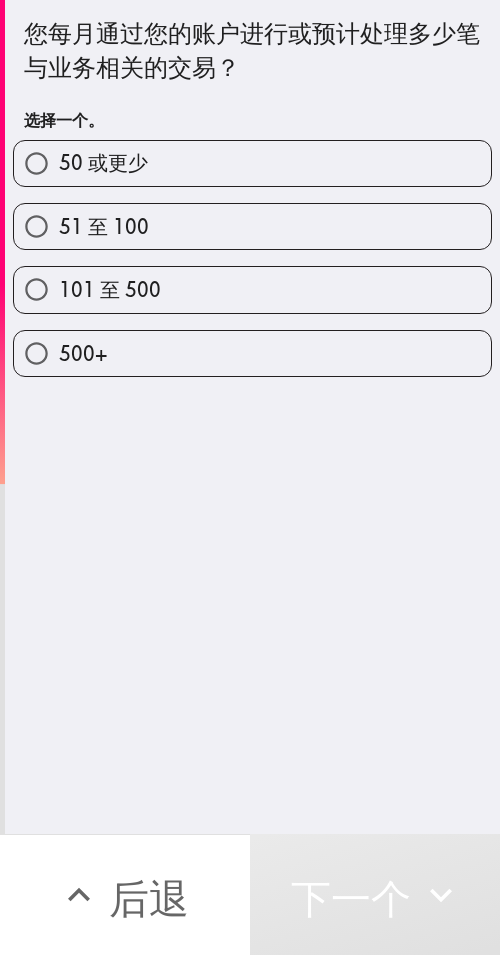click on "101 至 500" at bounding box center [252, 289] 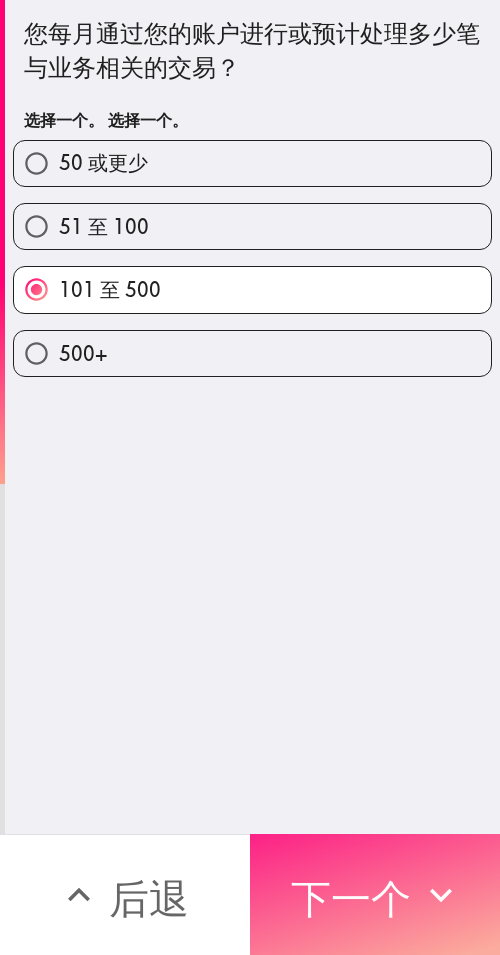 click on "下一个" at bounding box center [351, 898] 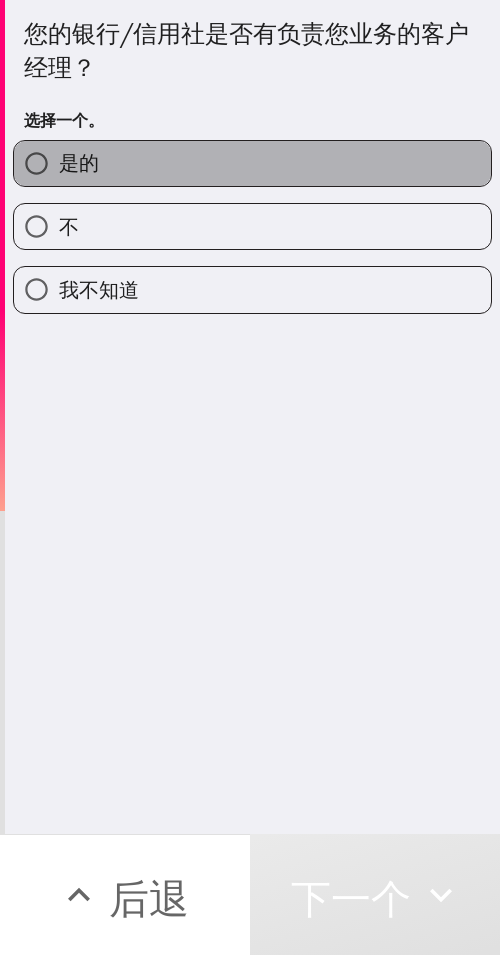 click on "是的" at bounding box center (252, 163) 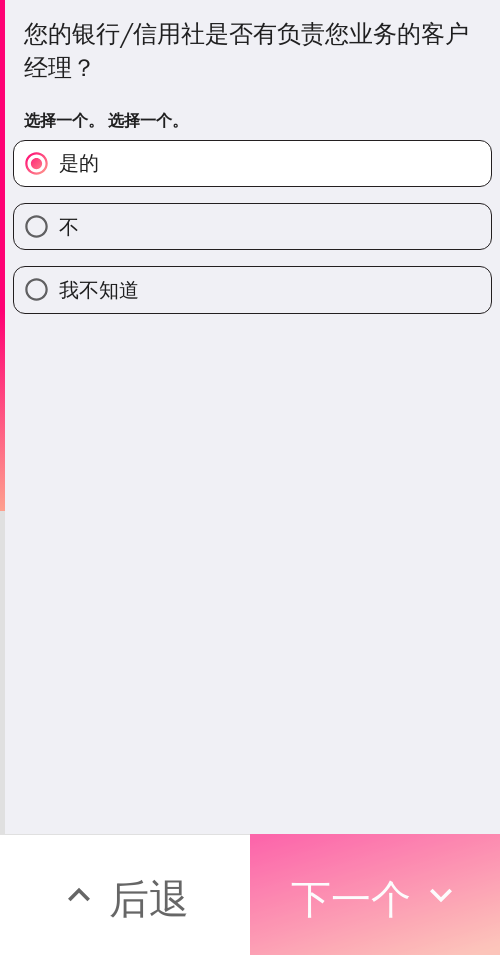 click on "下一个" at bounding box center [375, 894] 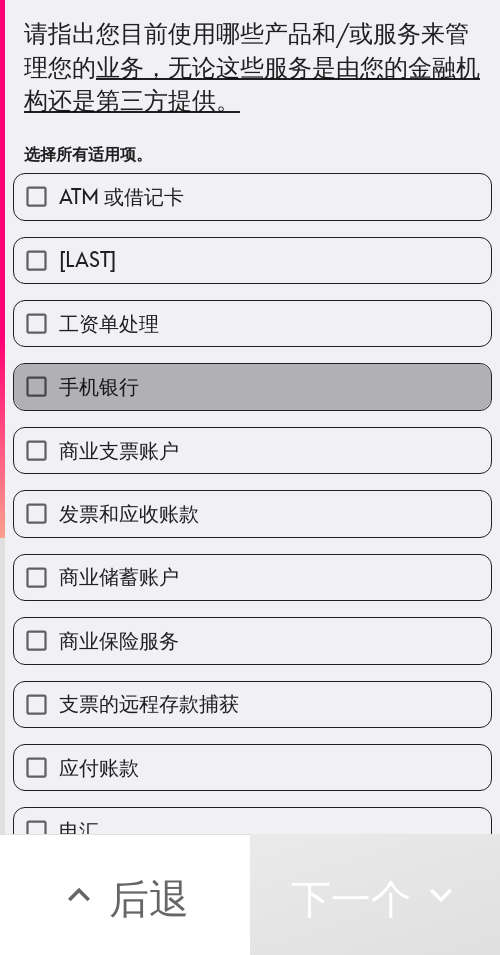 click on "手机银行" at bounding box center [252, 386] 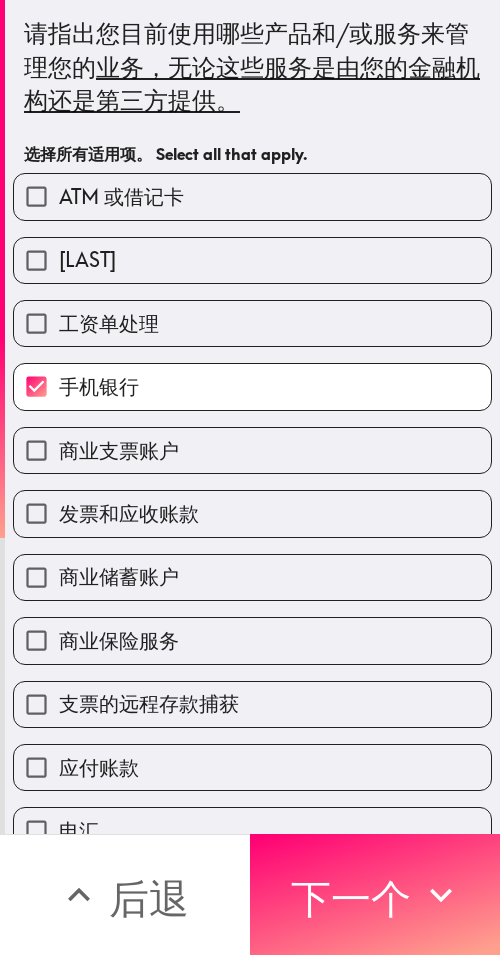 click on "工资单处理" at bounding box center [252, 323] 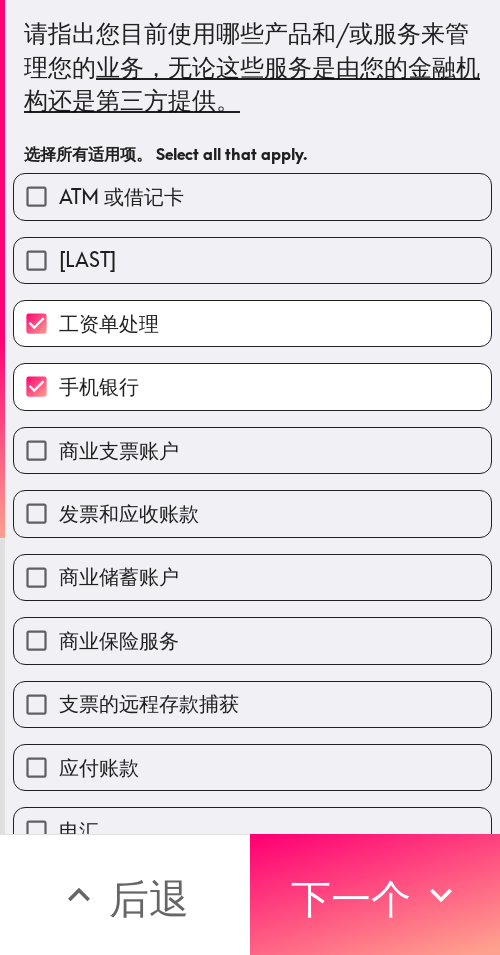 click on "商业保险服务" at bounding box center (252, 640) 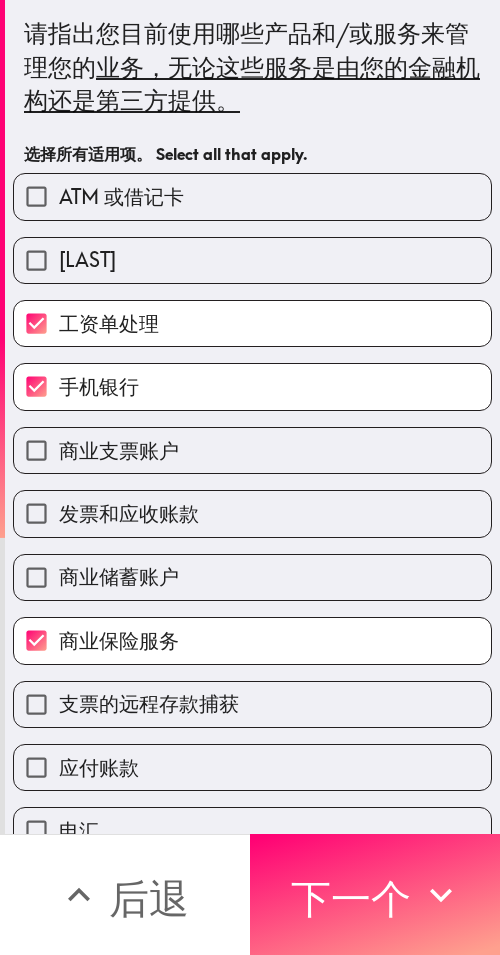 click on "发票和应收账款" at bounding box center [252, 513] 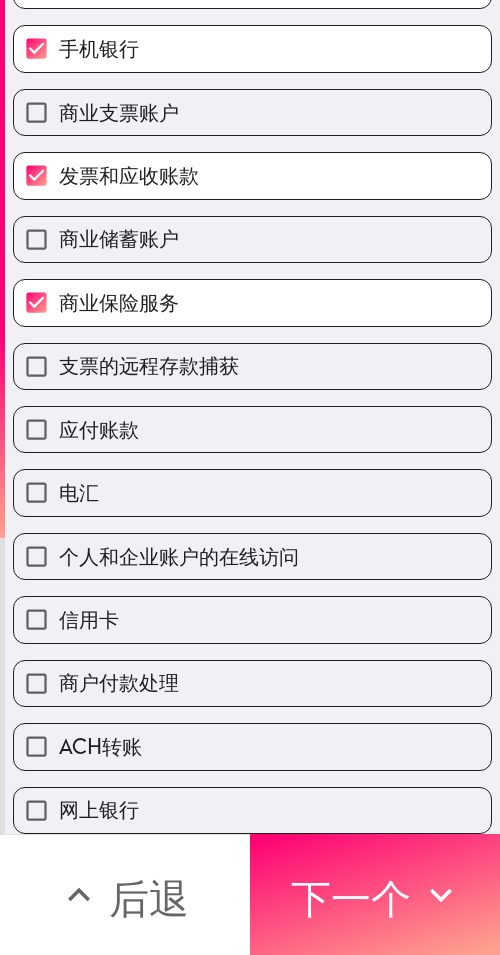 scroll, scrollTop: 353, scrollLeft: 0, axis: vertical 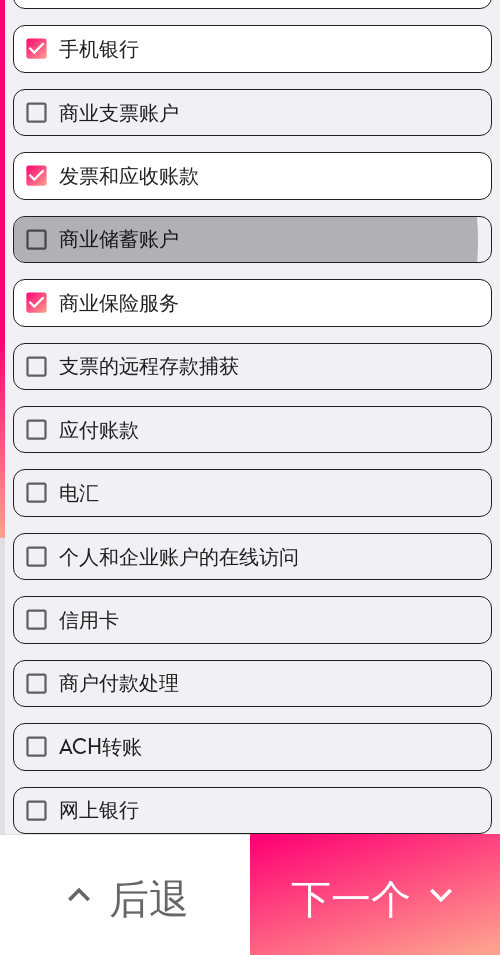 click on "商业储蓄账户" at bounding box center [252, 239] 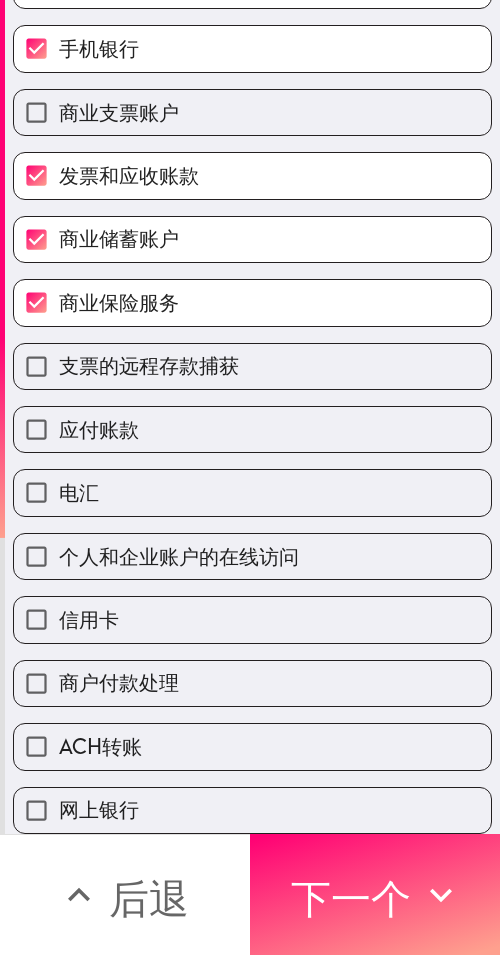 click on "ACH转账" at bounding box center [252, 746] 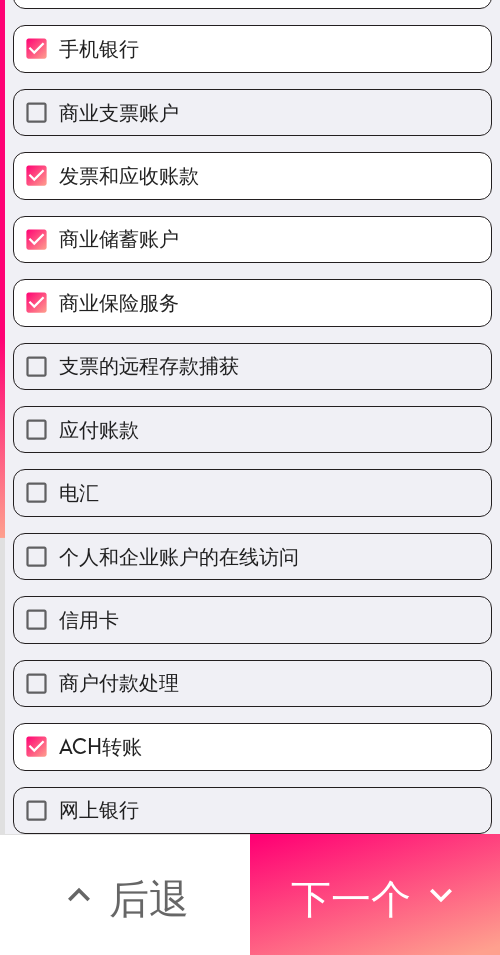 drag, startPoint x: 224, startPoint y: 777, endPoint x: 243, endPoint y: 790, distance: 23.021729 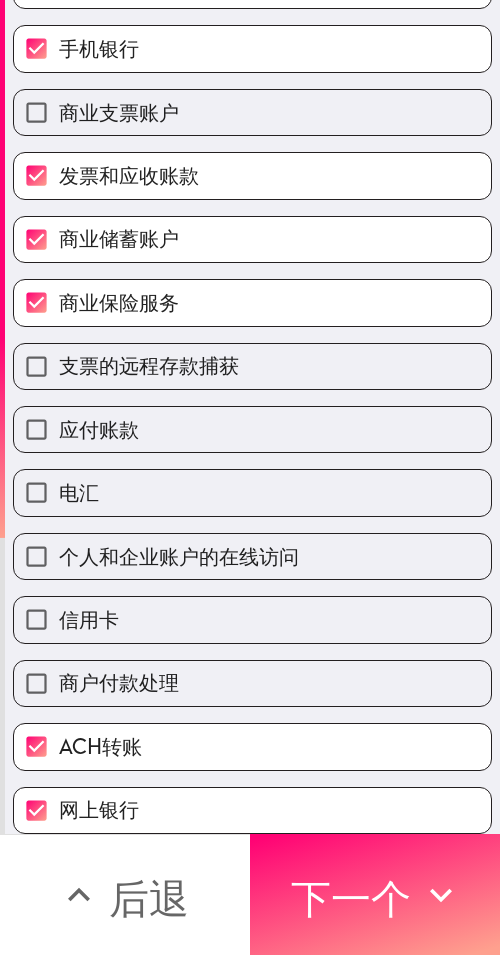 click on "信用卡" at bounding box center (252, 619) 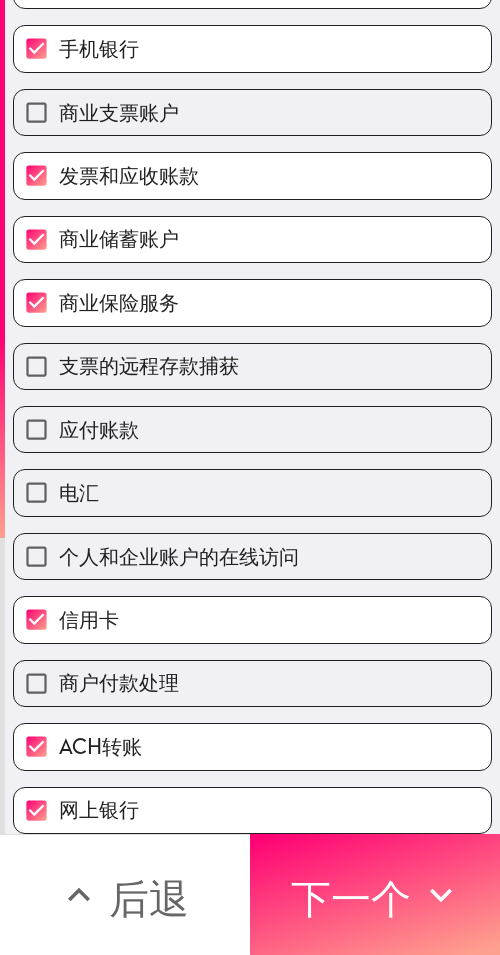 scroll, scrollTop: 353, scrollLeft: 0, axis: vertical 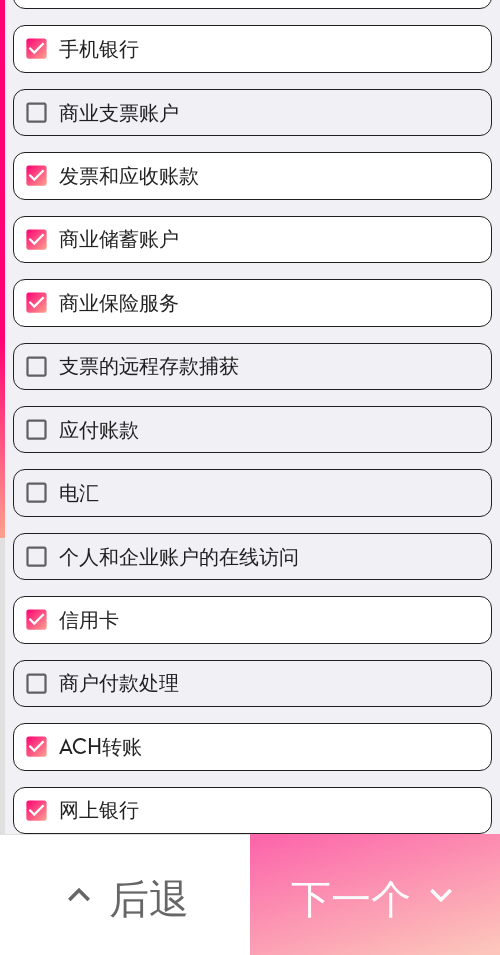 click on "下一个" at bounding box center (351, 898) 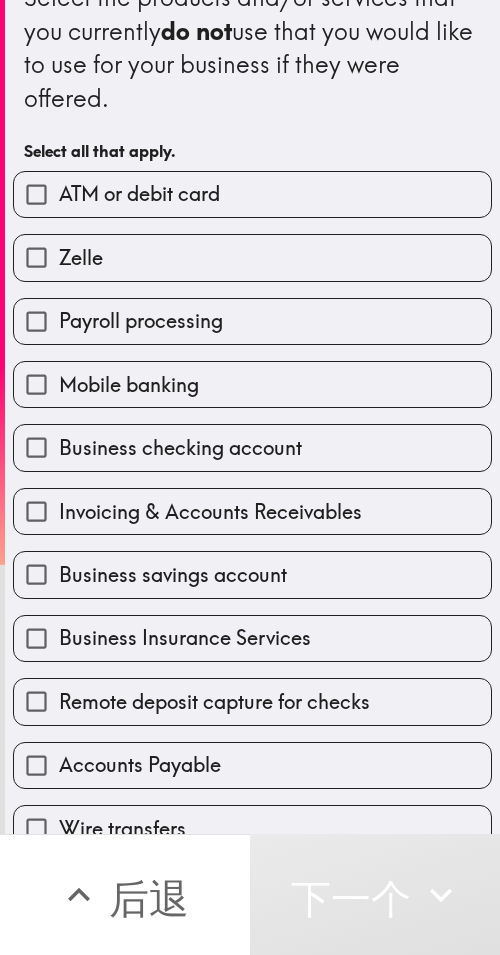 scroll, scrollTop: 0, scrollLeft: 0, axis: both 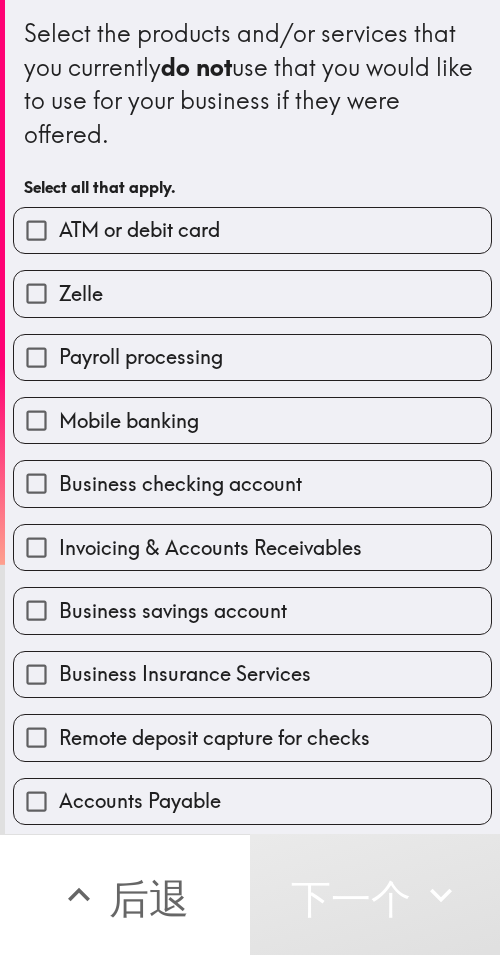 click on "Zelle" at bounding box center [252, 293] 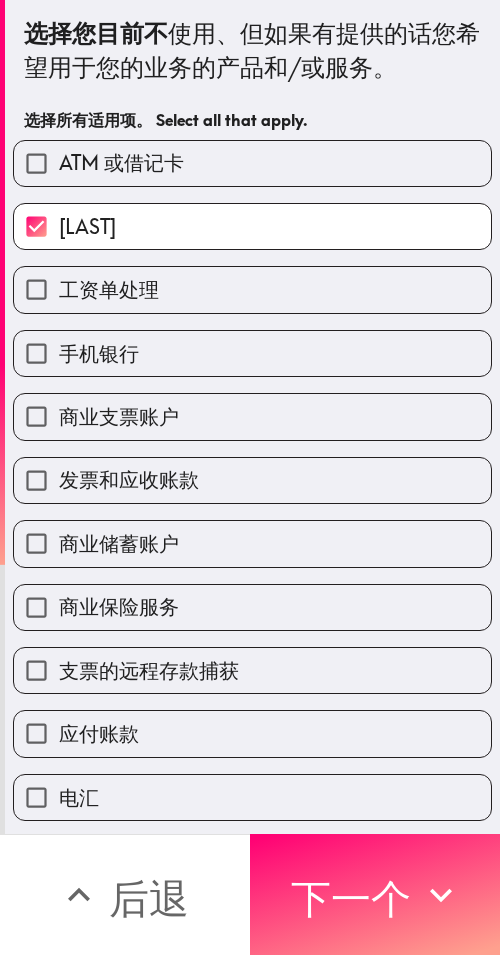 click on "泽勒" at bounding box center (252, 226) 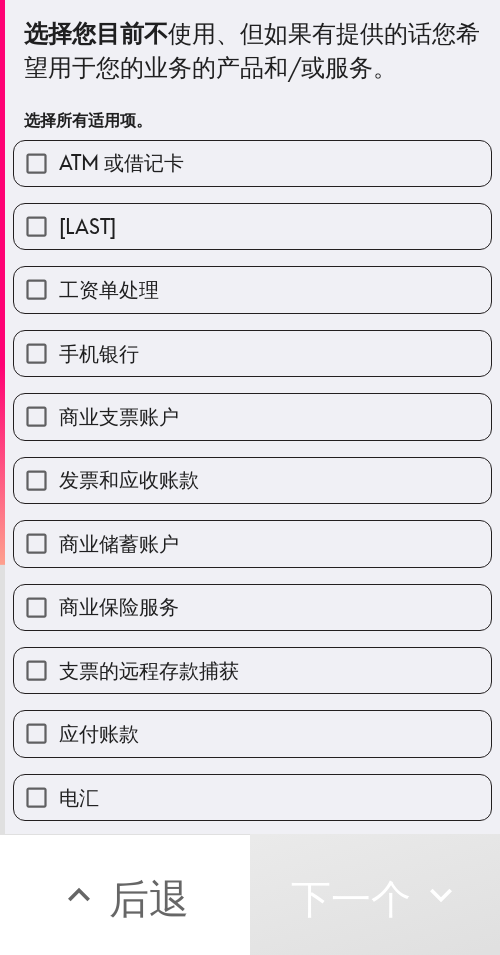 click on "ATM 或借记卡" at bounding box center (121, 162) 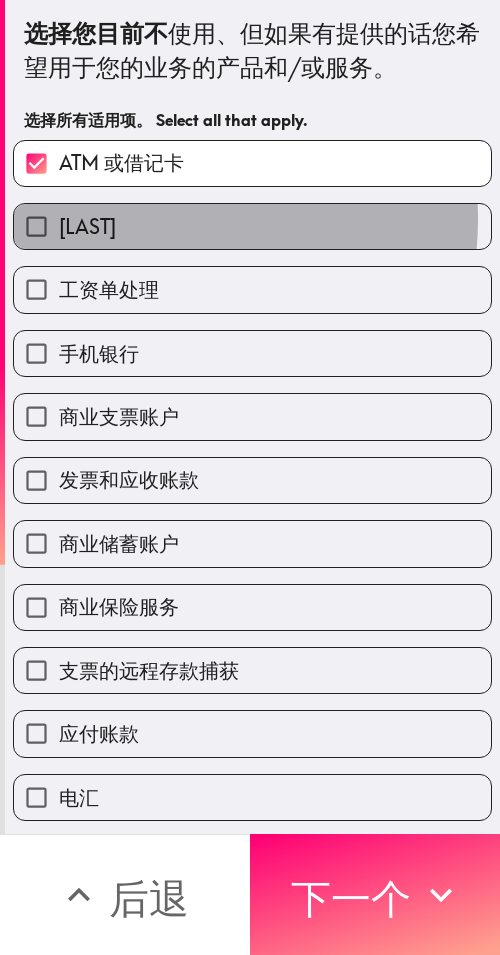 click on "泽勒" at bounding box center [252, 226] 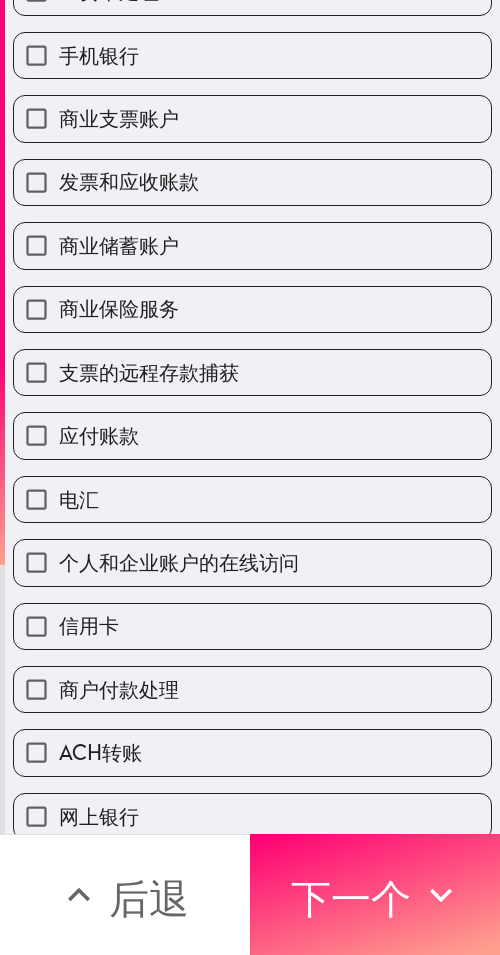 scroll, scrollTop: 300, scrollLeft: 0, axis: vertical 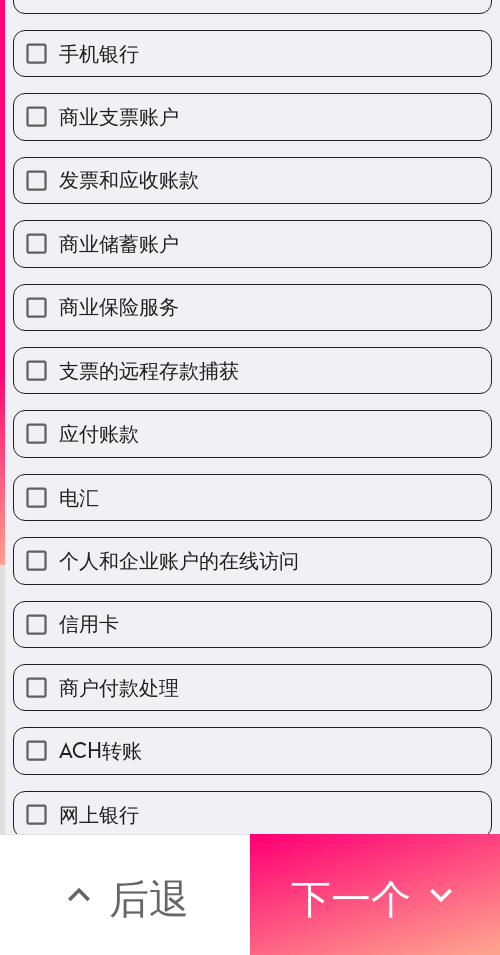 click on "支票的远程存款捕获" at bounding box center [149, 370] 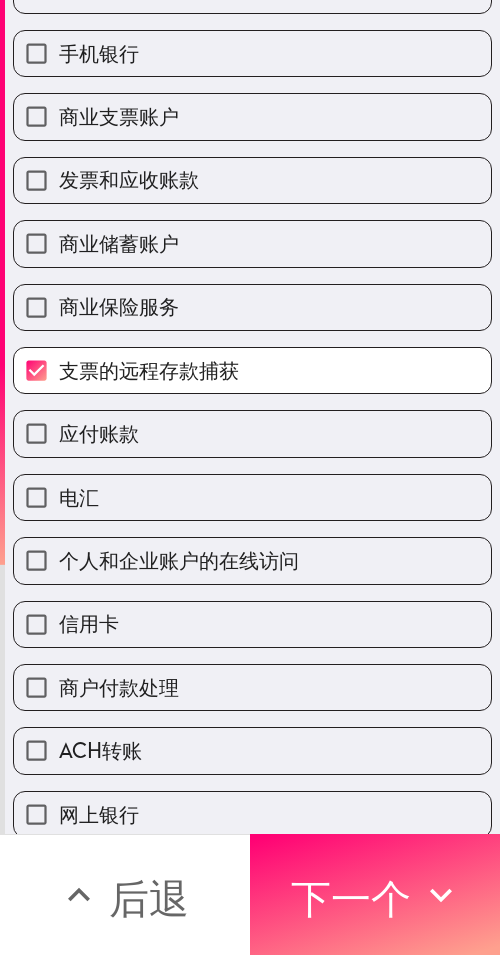 click on "应付账款" at bounding box center [252, 433] 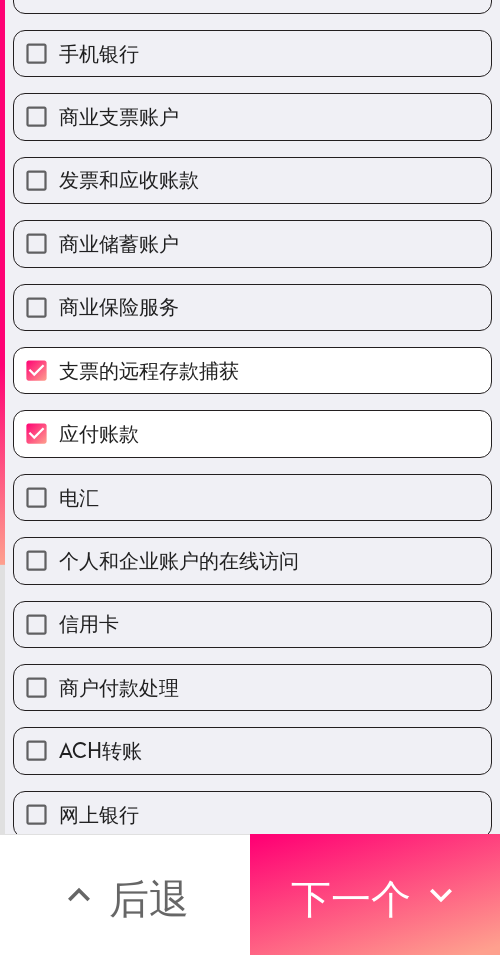 click on "个人和企业账户的在线访问" at bounding box center [179, 560] 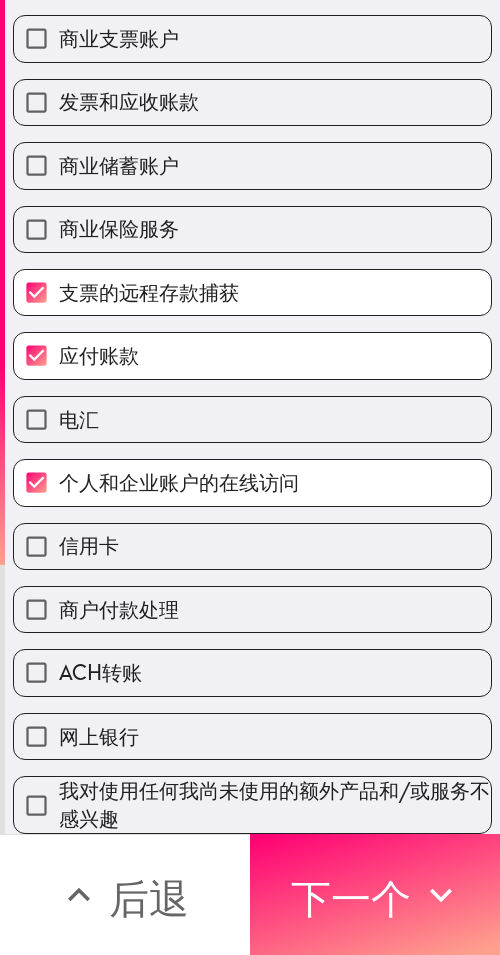 scroll, scrollTop: 393, scrollLeft: 0, axis: vertical 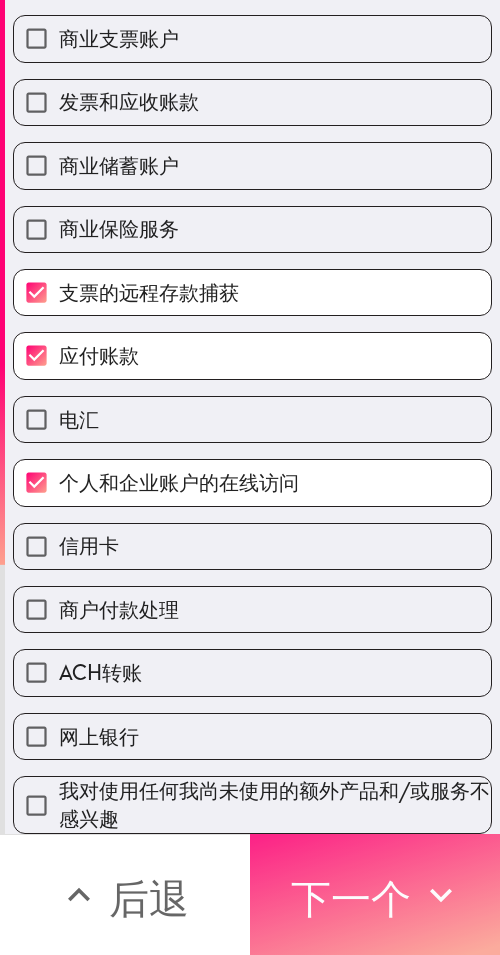 drag, startPoint x: 371, startPoint y: 922, endPoint x: 274, endPoint y: 875, distance: 107.78683 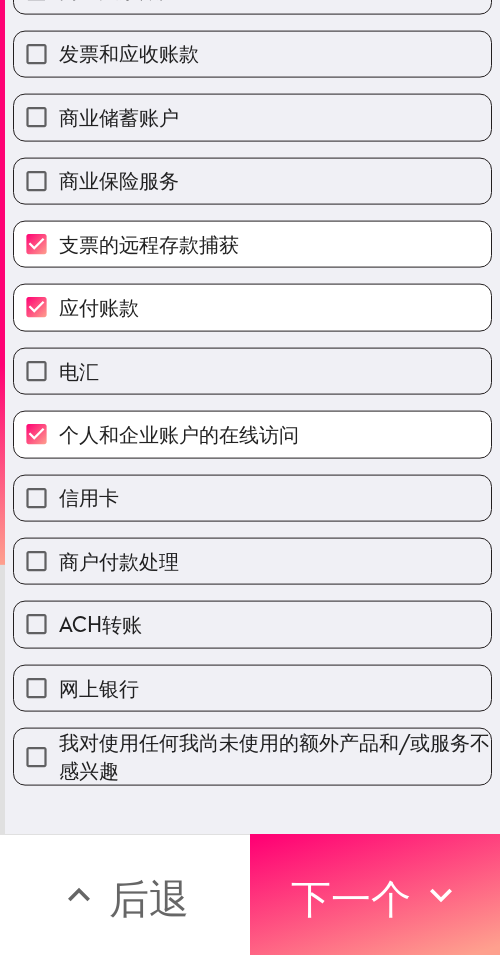 scroll, scrollTop: 0, scrollLeft: 0, axis: both 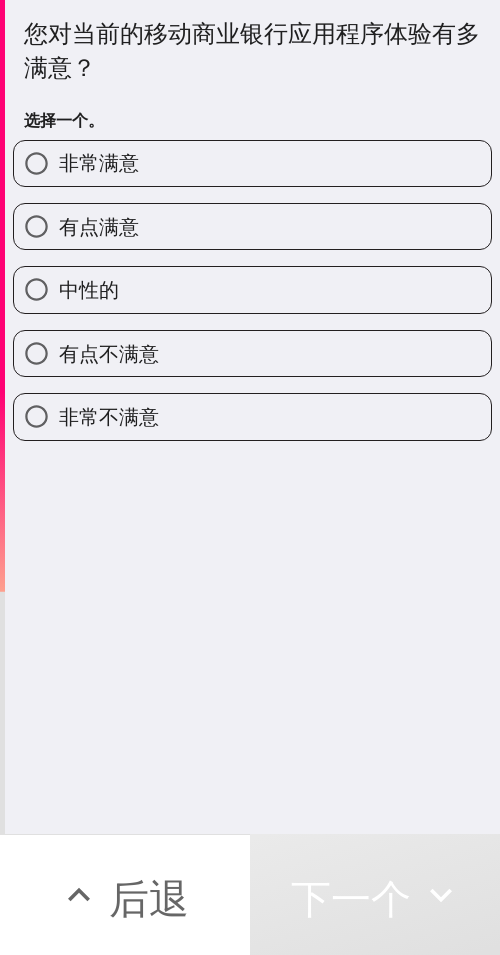 drag, startPoint x: 106, startPoint y: 180, endPoint x: 1, endPoint y: 251, distance: 126.751724 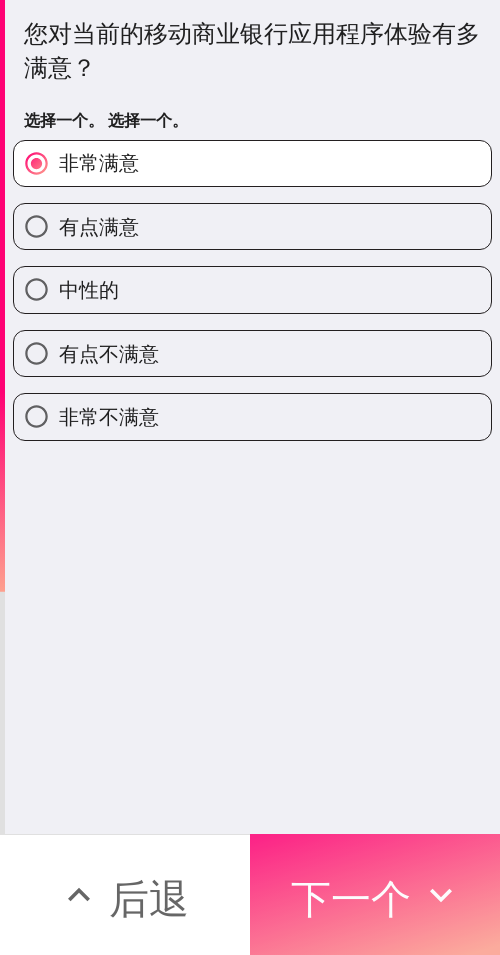 drag, startPoint x: 346, startPoint y: 884, endPoint x: 296, endPoint y: 858, distance: 56.35601 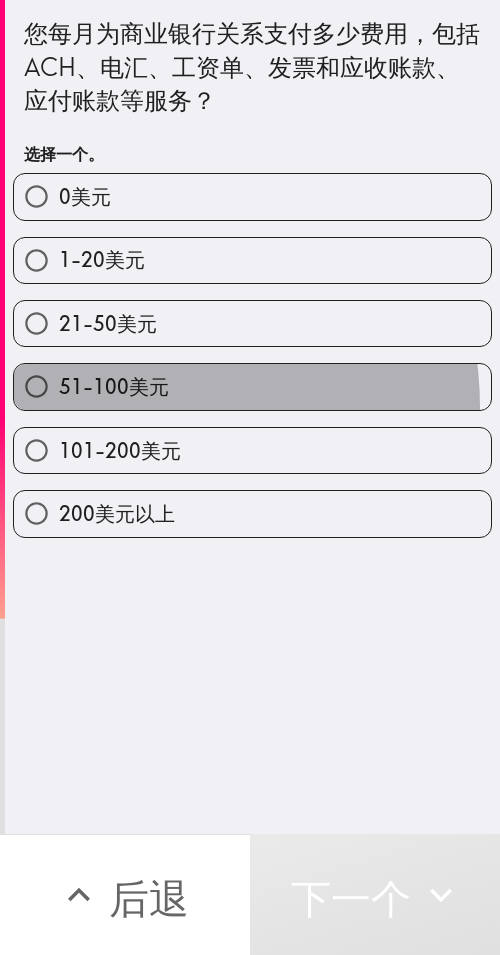 click on "51-100美元" at bounding box center [252, 386] 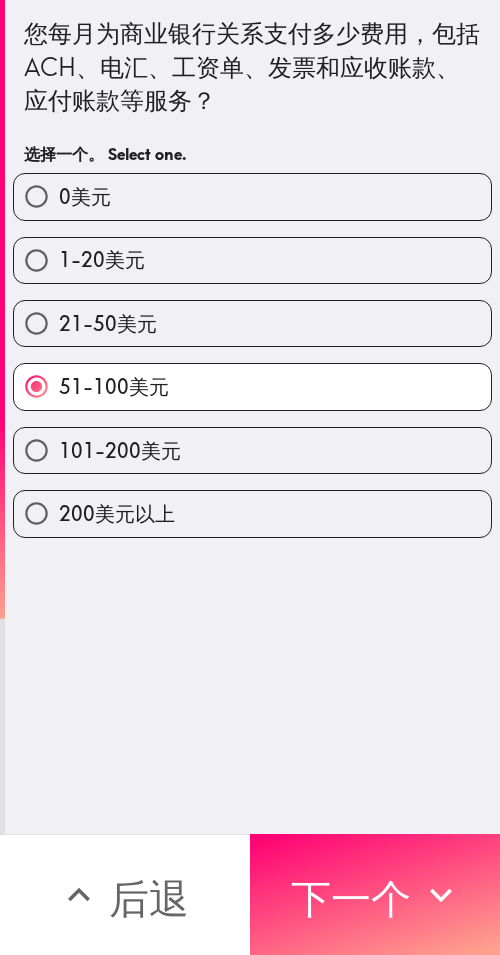drag, startPoint x: 390, startPoint y: 875, endPoint x: 141, endPoint y: 801, distance: 259.76337 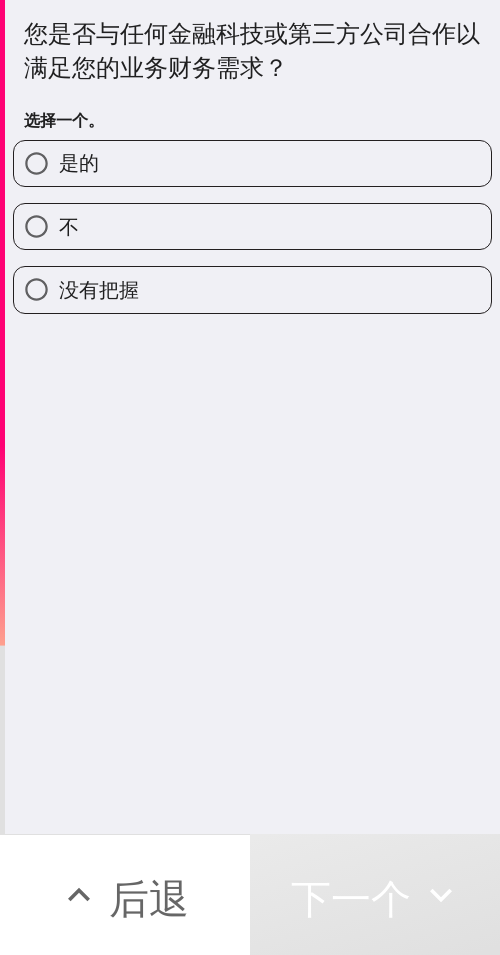 click on "没有把握" at bounding box center [244, 281] 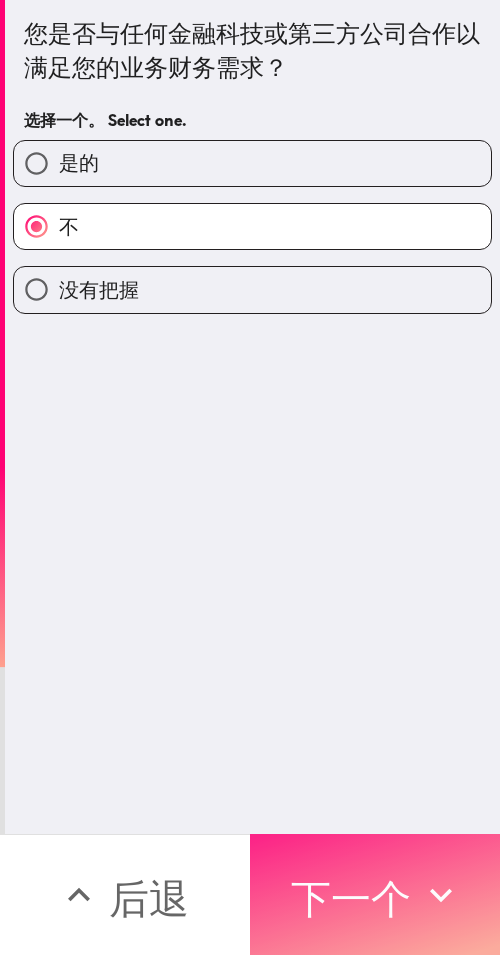 click on "下一个" at bounding box center [351, 898] 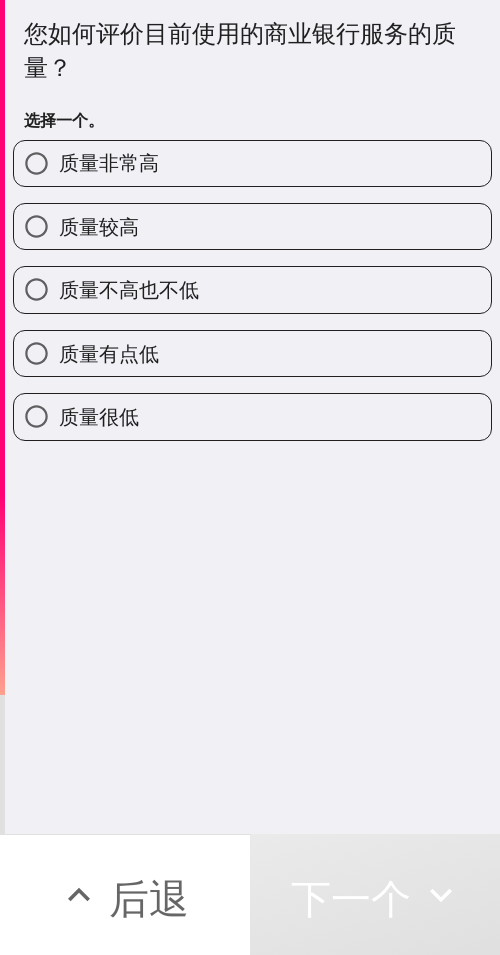 click on "质量非常高" at bounding box center [109, 162] 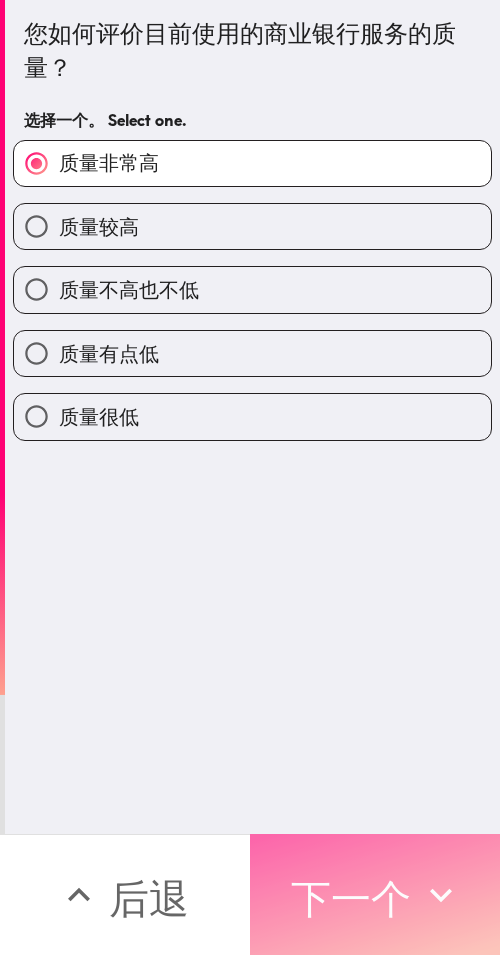 click on "下一个" at bounding box center [351, 898] 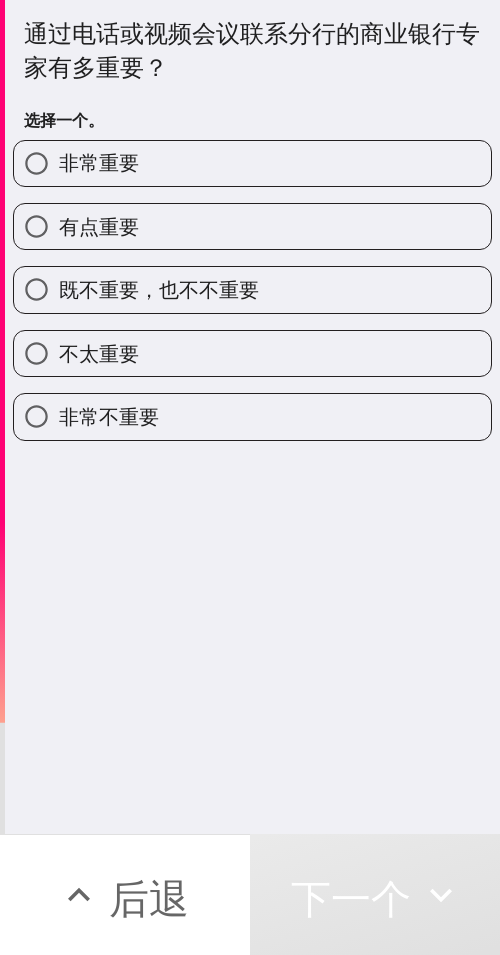 click on "非常重要" at bounding box center [244, 155] 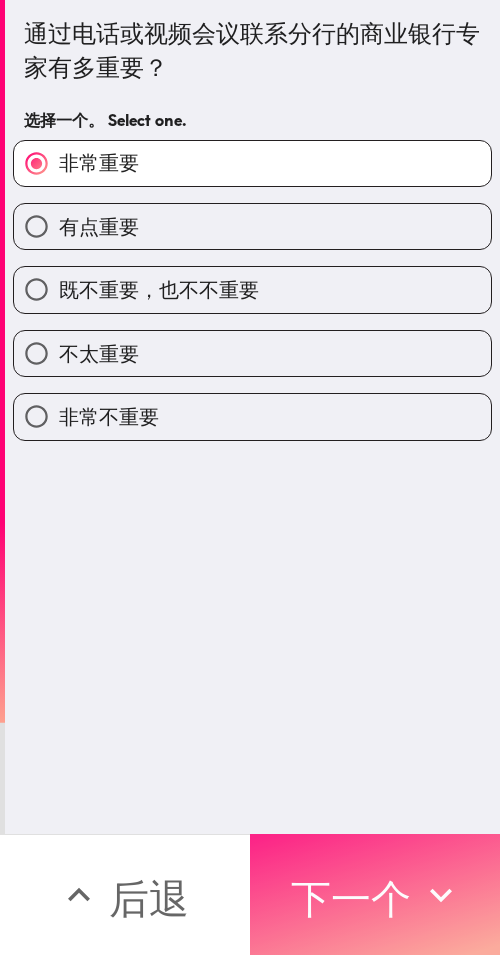 click 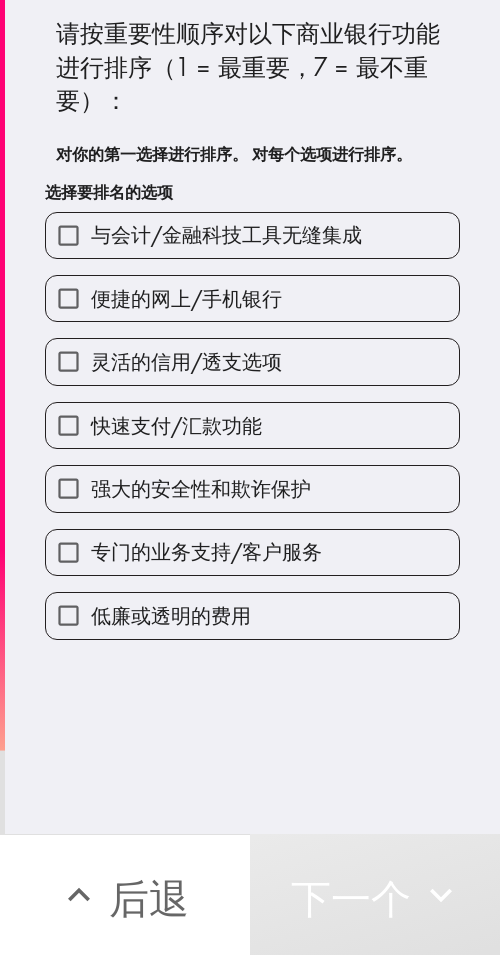 click on "专门的业务支持/客户服务" at bounding box center [252, 552] 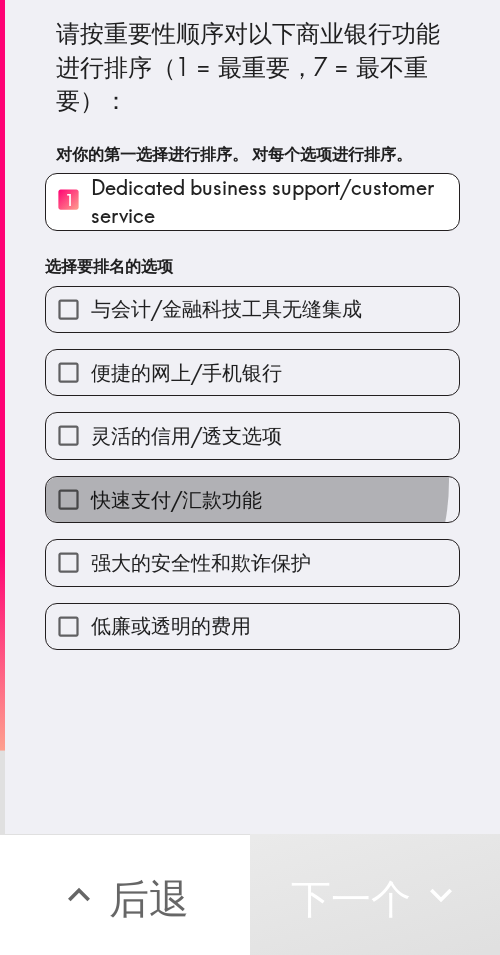 click on "快速支付/汇款功能" at bounding box center [252, 499] 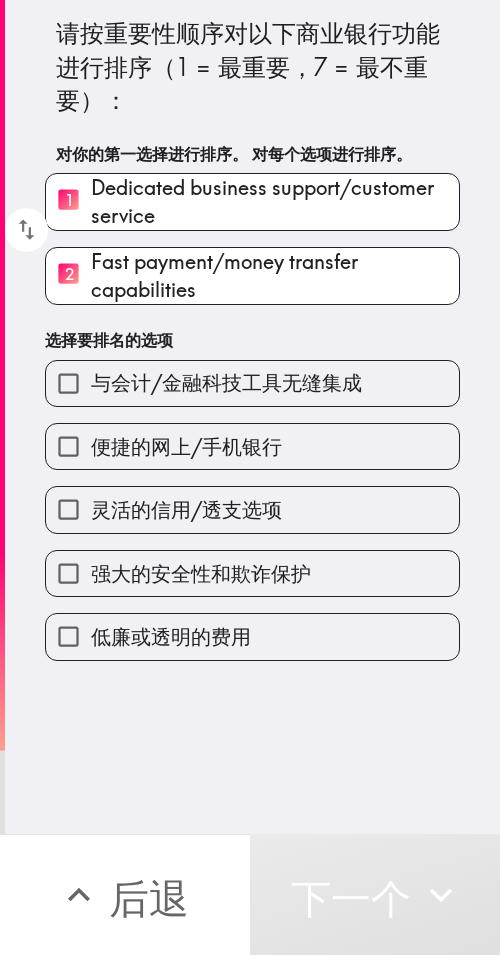 click on "与会计/金融科技工具无缝集成" at bounding box center [252, 383] 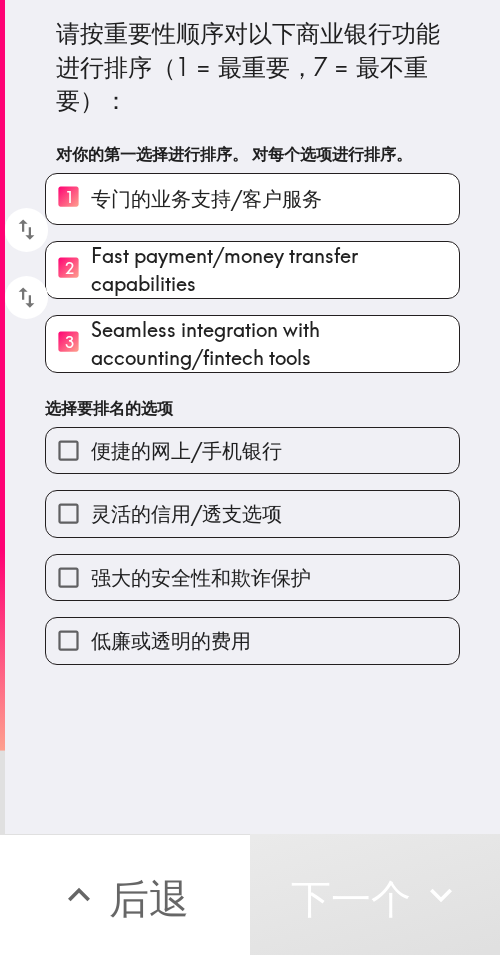 click on "强大的安全性和欺诈保护" at bounding box center [244, 569] 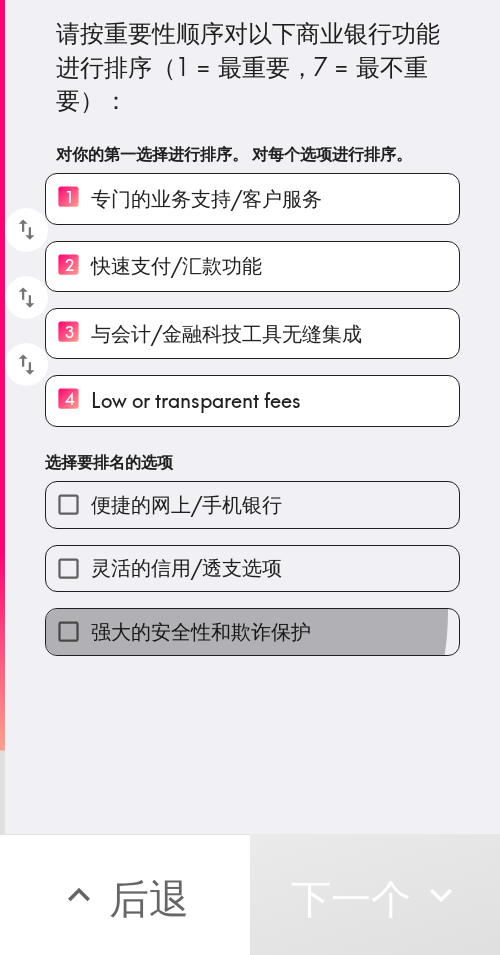 click on "强大的安全性和欺诈保护" at bounding box center (252, 631) 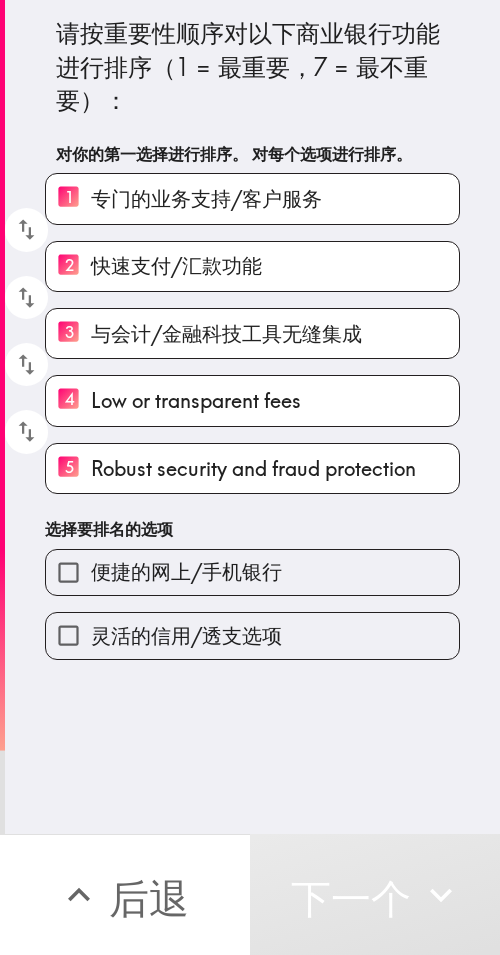 click on "便捷的网上/手机银行" at bounding box center (252, 572) 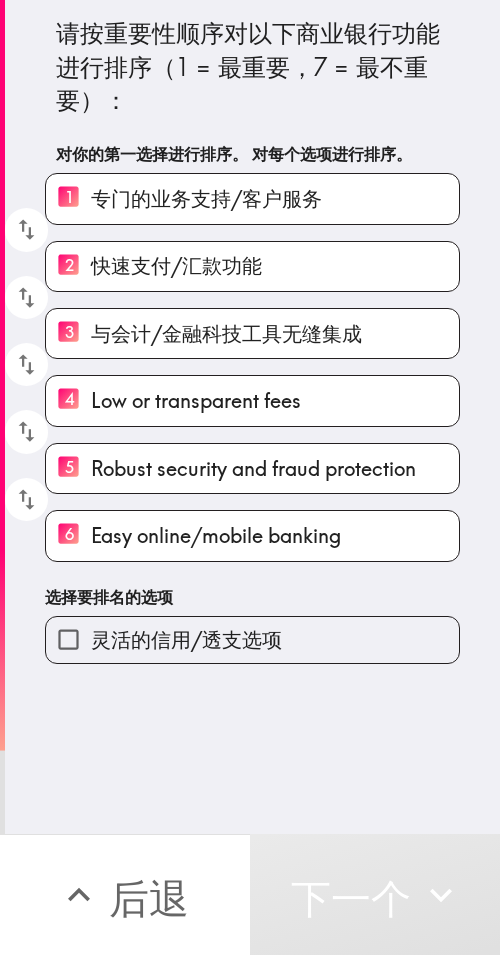 drag, startPoint x: 173, startPoint y: 635, endPoint x: 0, endPoint y: 727, distance: 195.94131 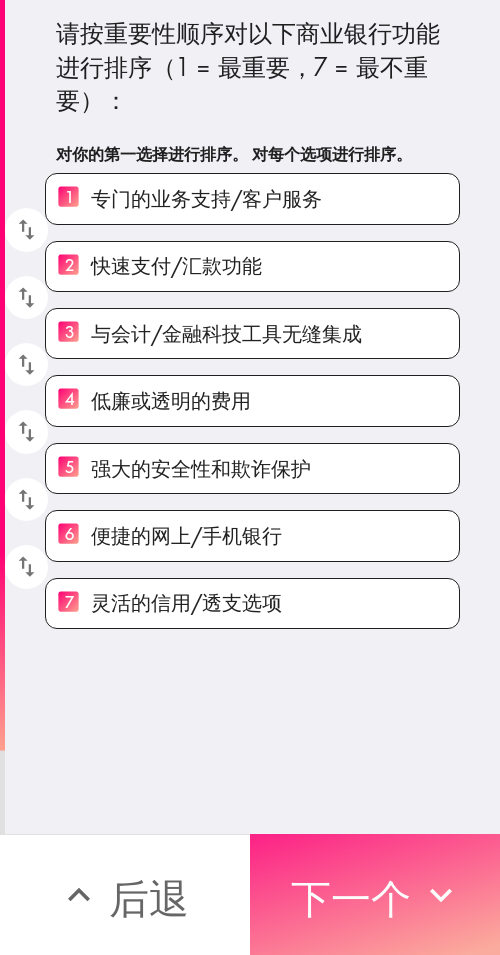 drag, startPoint x: 389, startPoint y: 879, endPoint x: 199, endPoint y: 830, distance: 196.21672 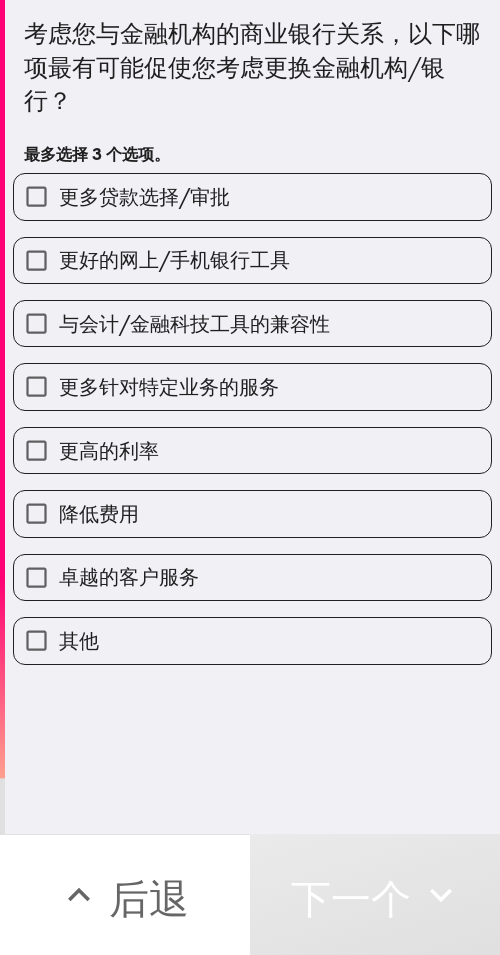 click on "与会计/金融科技工具的兼容性" at bounding box center (244, 315) 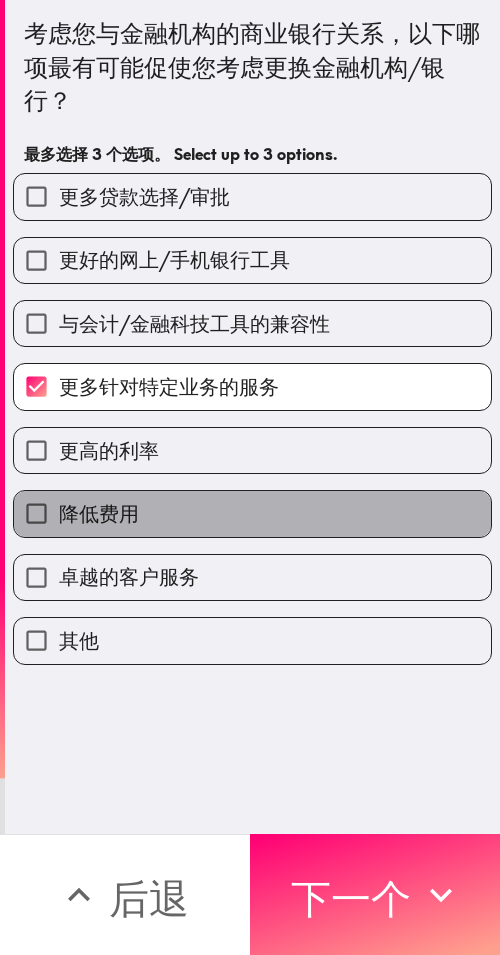click on "降低费用" at bounding box center (252, 513) 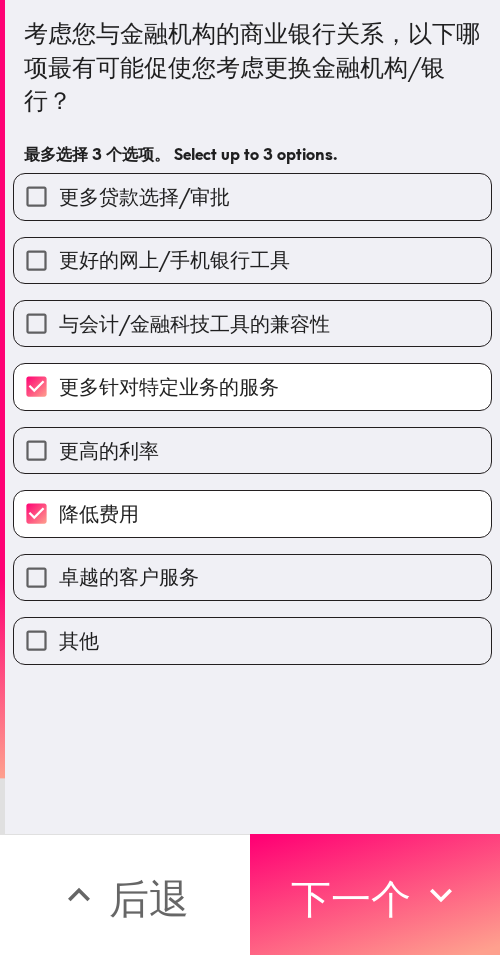 drag, startPoint x: 219, startPoint y: 572, endPoint x: 185, endPoint y: 586, distance: 36.769554 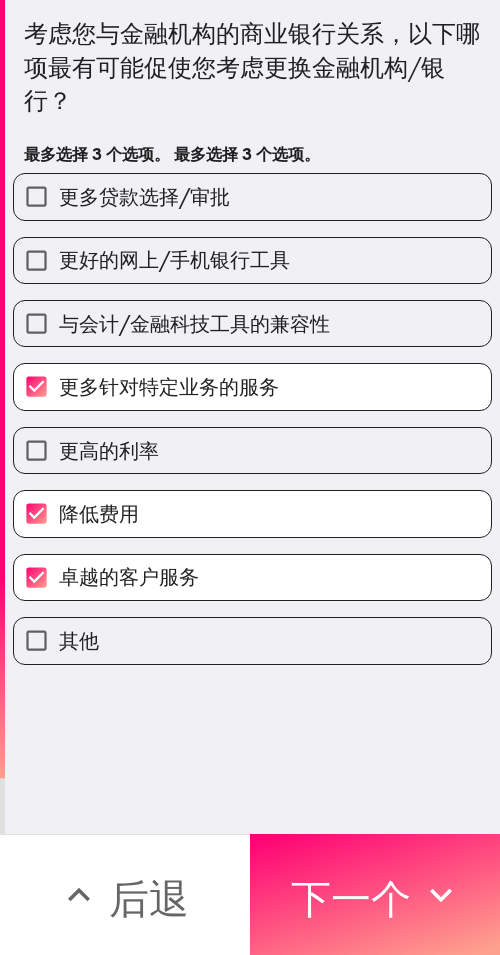 drag, startPoint x: 459, startPoint y: 901, endPoint x: 435, endPoint y: 894, distance: 25 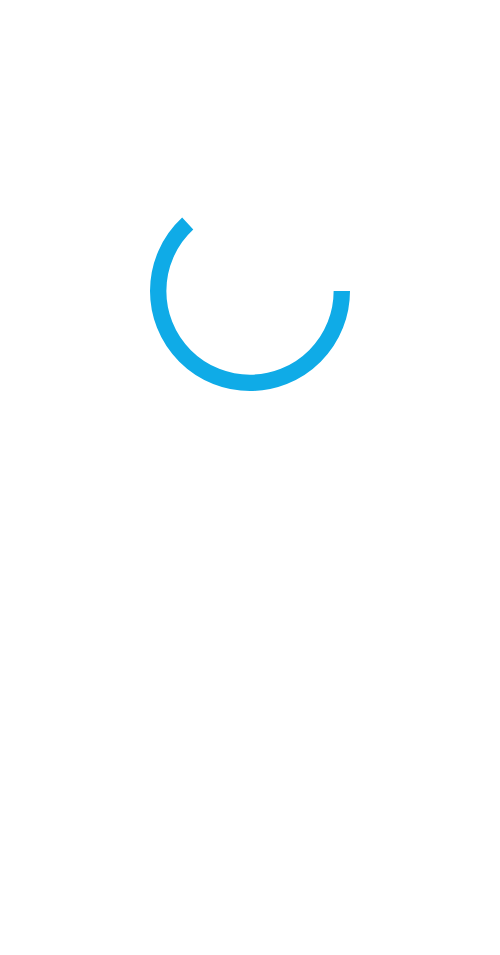 scroll, scrollTop: 0, scrollLeft: 0, axis: both 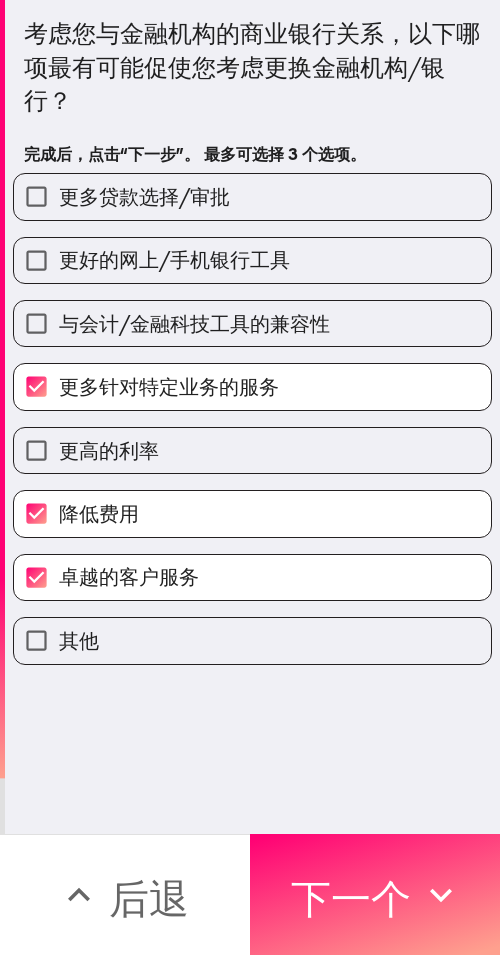 drag, startPoint x: 411, startPoint y: 910, endPoint x: 151, endPoint y: 906, distance: 260.03076 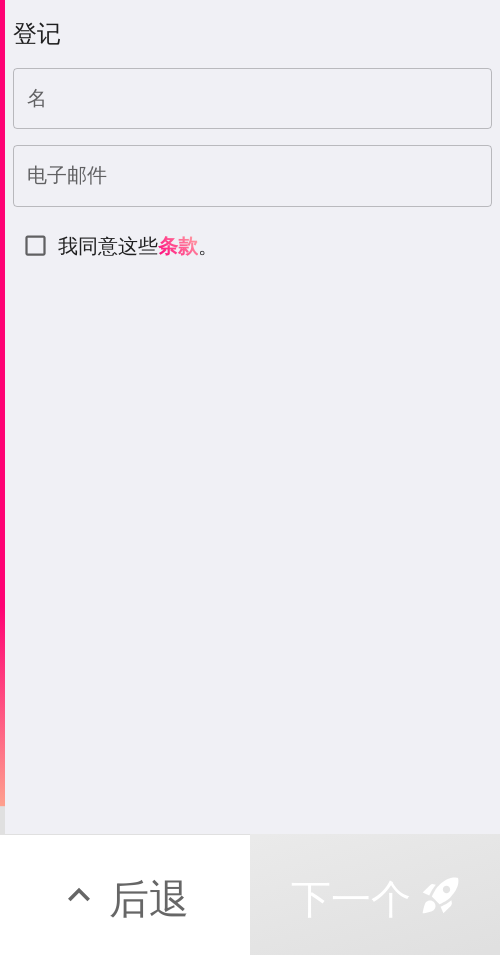 click on "名" at bounding box center [252, 99] 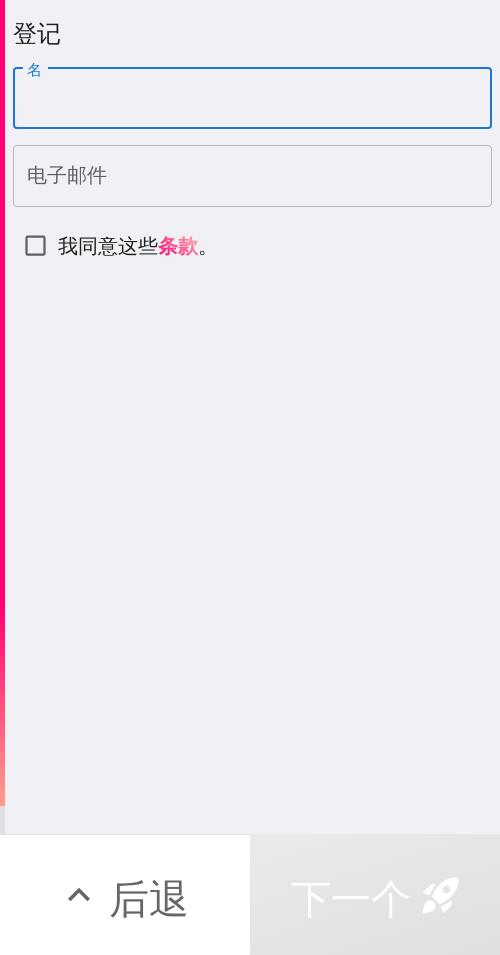 paste on "[FIRST]" 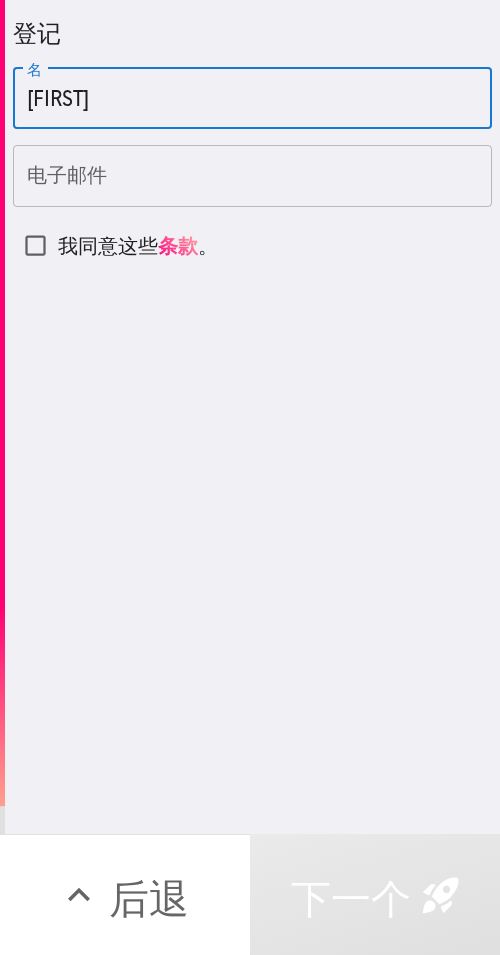 type on "[FIRST]" 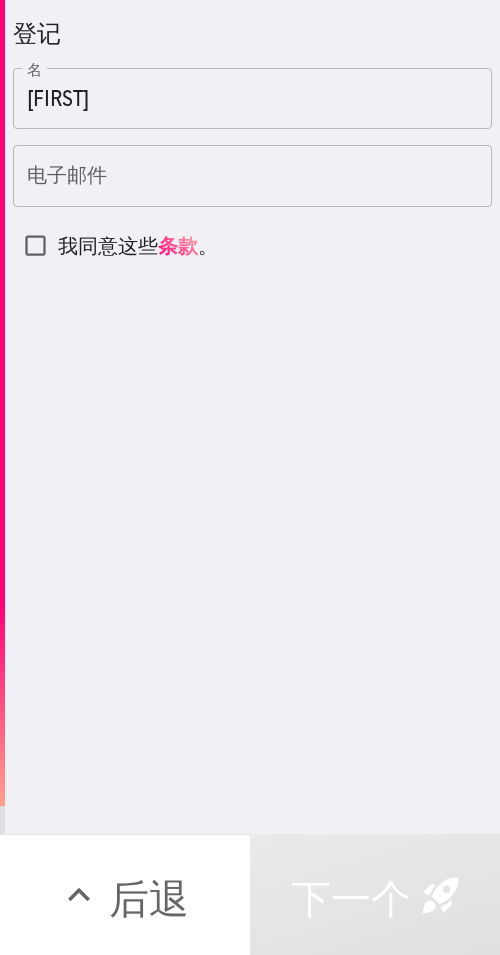 drag, startPoint x: 98, startPoint y: 194, endPoint x: 91, endPoint y: 215, distance: 22.135944 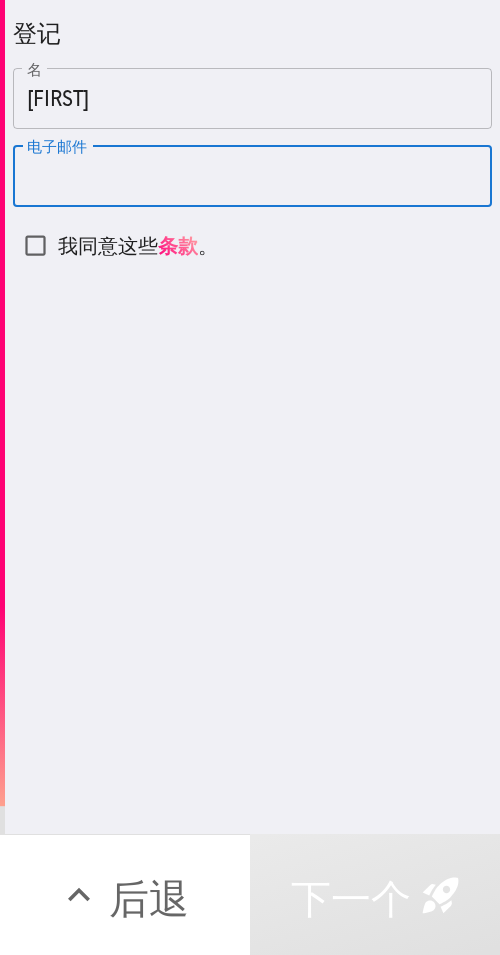 paste on "[FIRST]@[EXAMPLE.COM]" 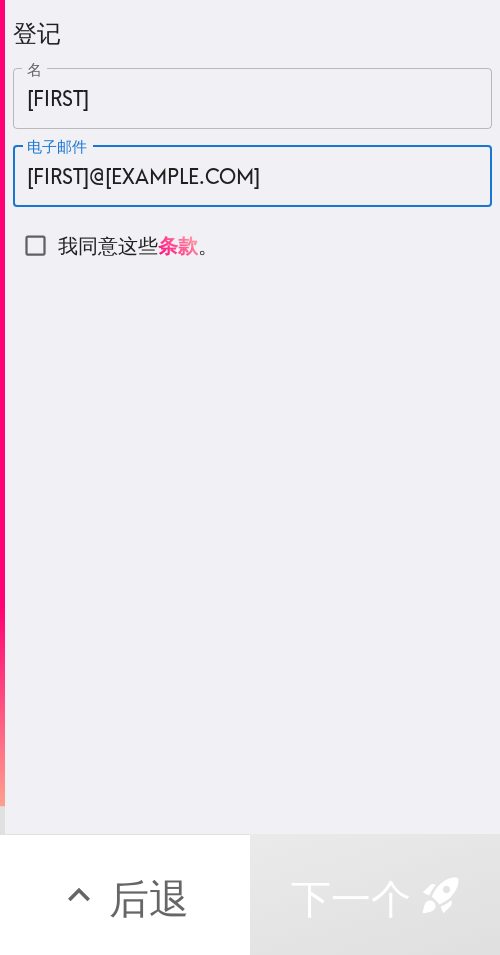 type on "[FIRST]@[EXAMPLE.COM]" 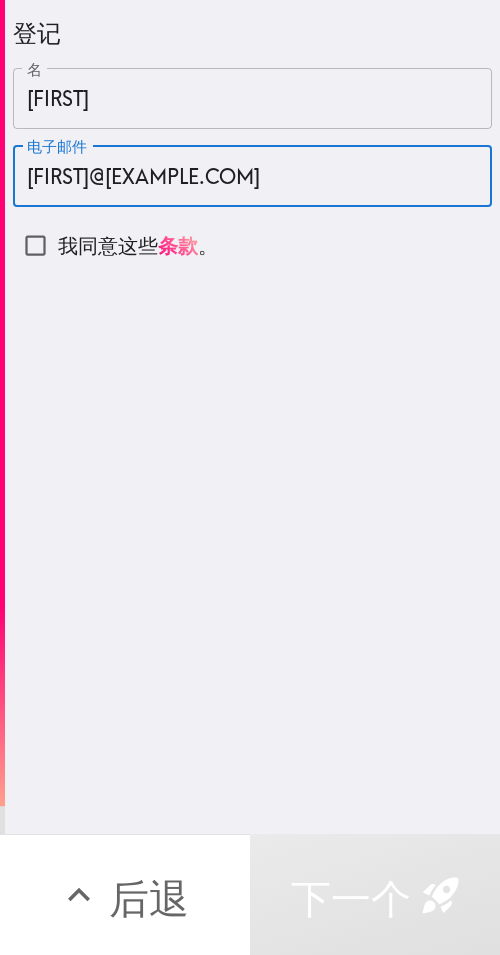 click on "我同意这些" at bounding box center [108, 245] 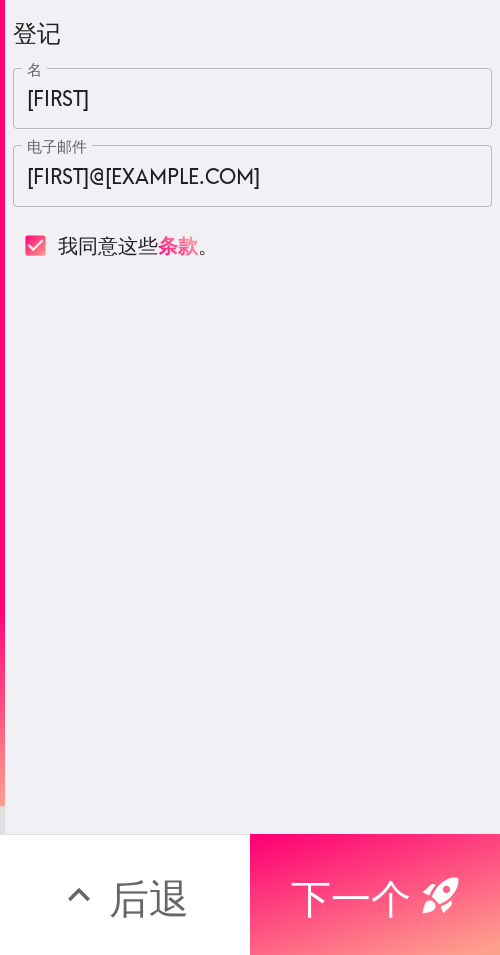 click on "下一个" at bounding box center [351, 895] 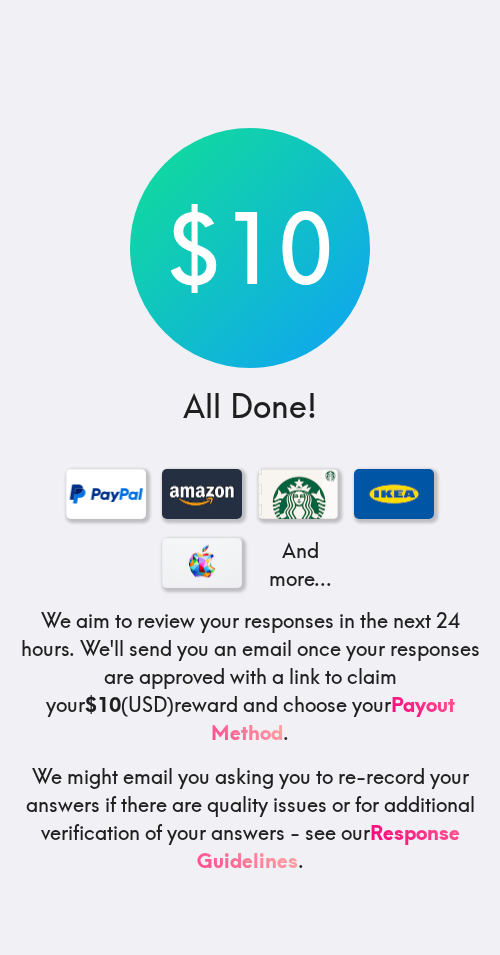 scroll, scrollTop: 0, scrollLeft: 0, axis: both 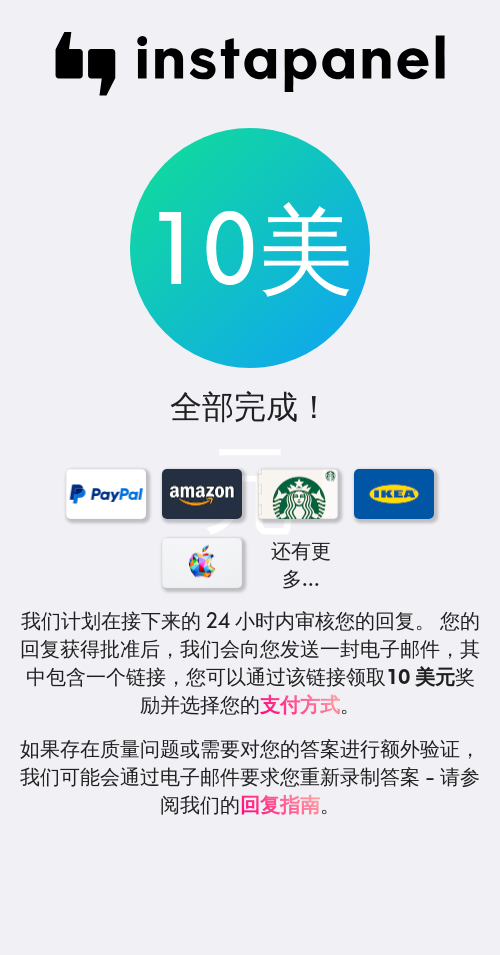 click on "10美元 全部完成！ 还有更多... 我们计划在接下来的 24 小时内审核您的回复。   您的回复获得批准后，我们会向您发送一封电子邮件，其中包含一个链接，您可以通过该链接领取 10 美元 奖励 并选择您的 支付方式 。 如果存在质量问题或需要对您的答案进行额外验证，我们可能会通过电子邮件要求您重新录制答案 - 请参阅我们的 回复指南 。" at bounding box center (250, 477) 